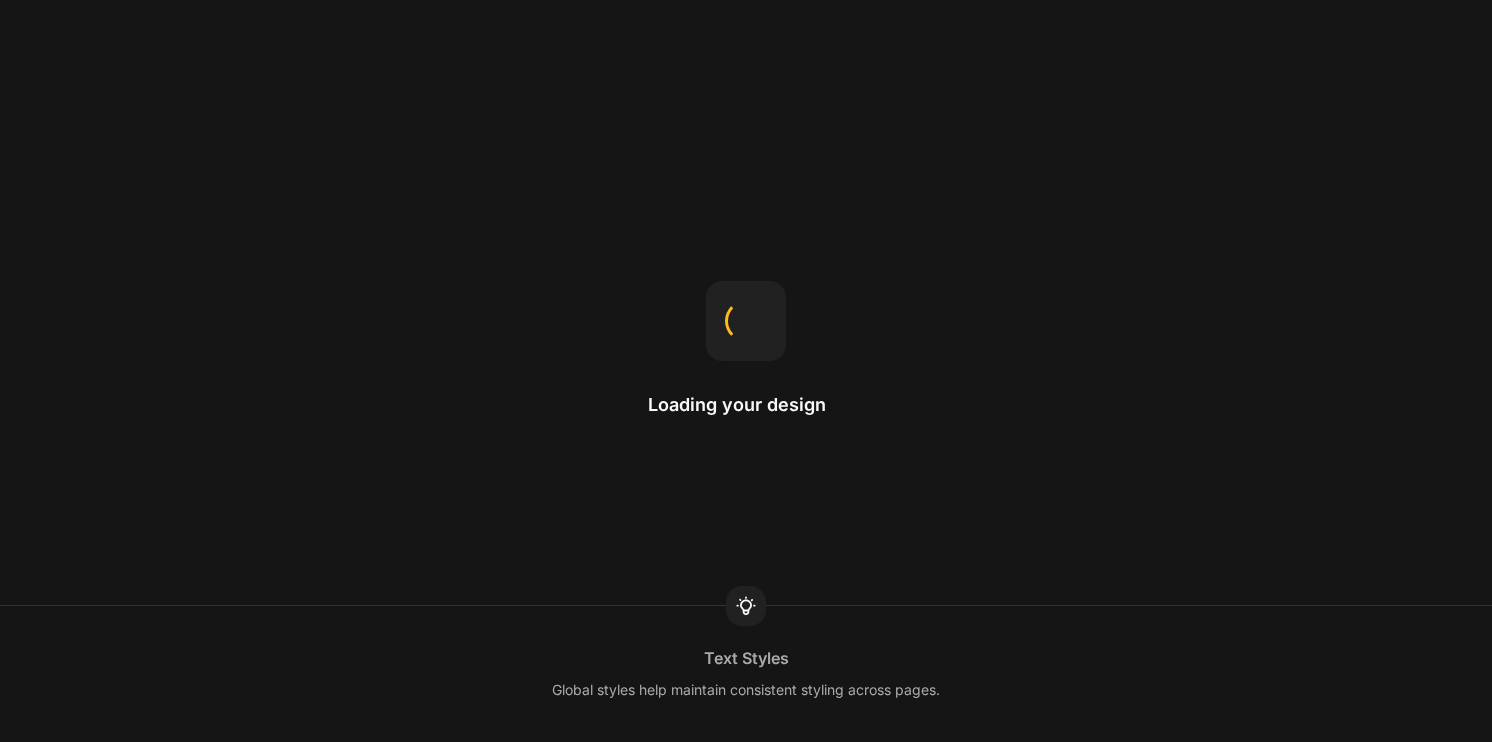 scroll, scrollTop: 0, scrollLeft: 0, axis: both 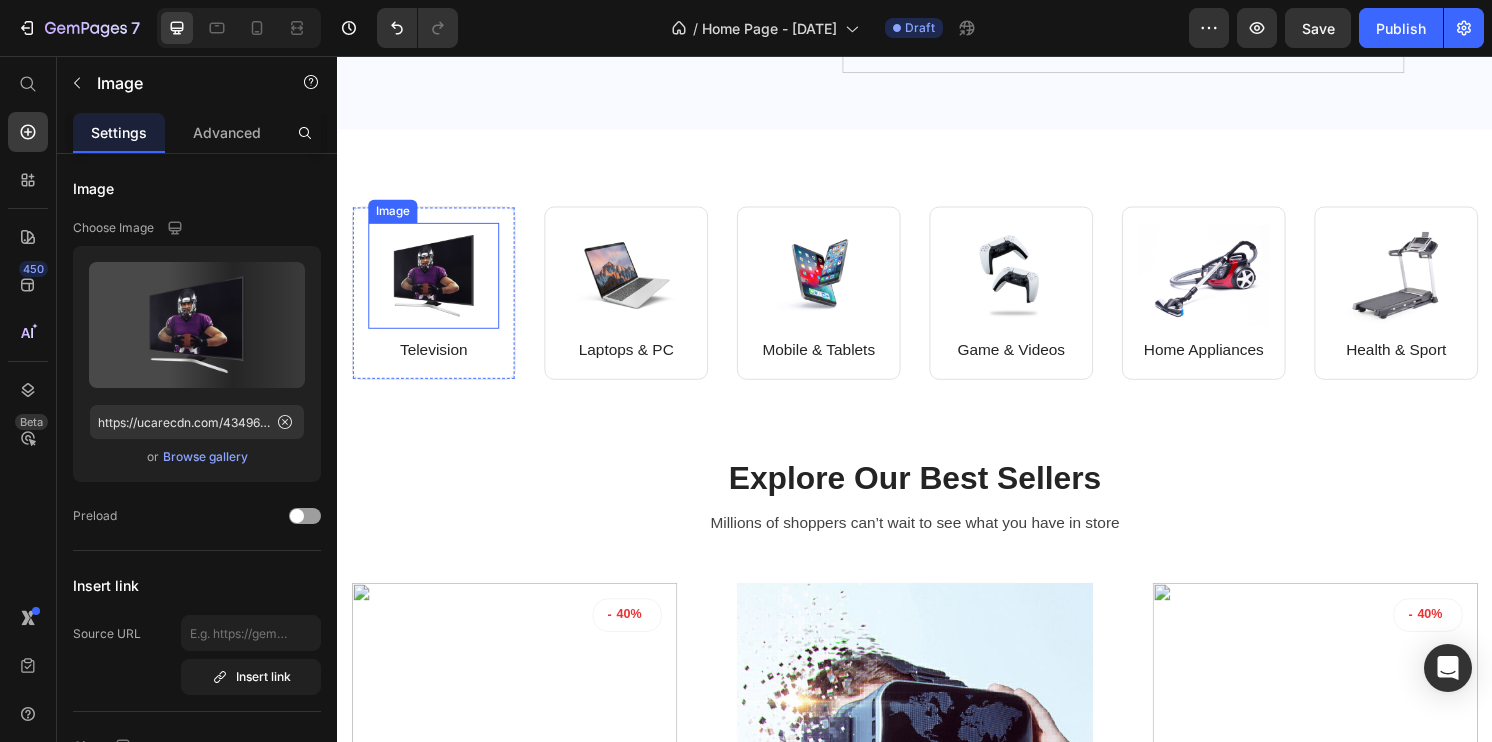 click at bounding box center (437, 284) 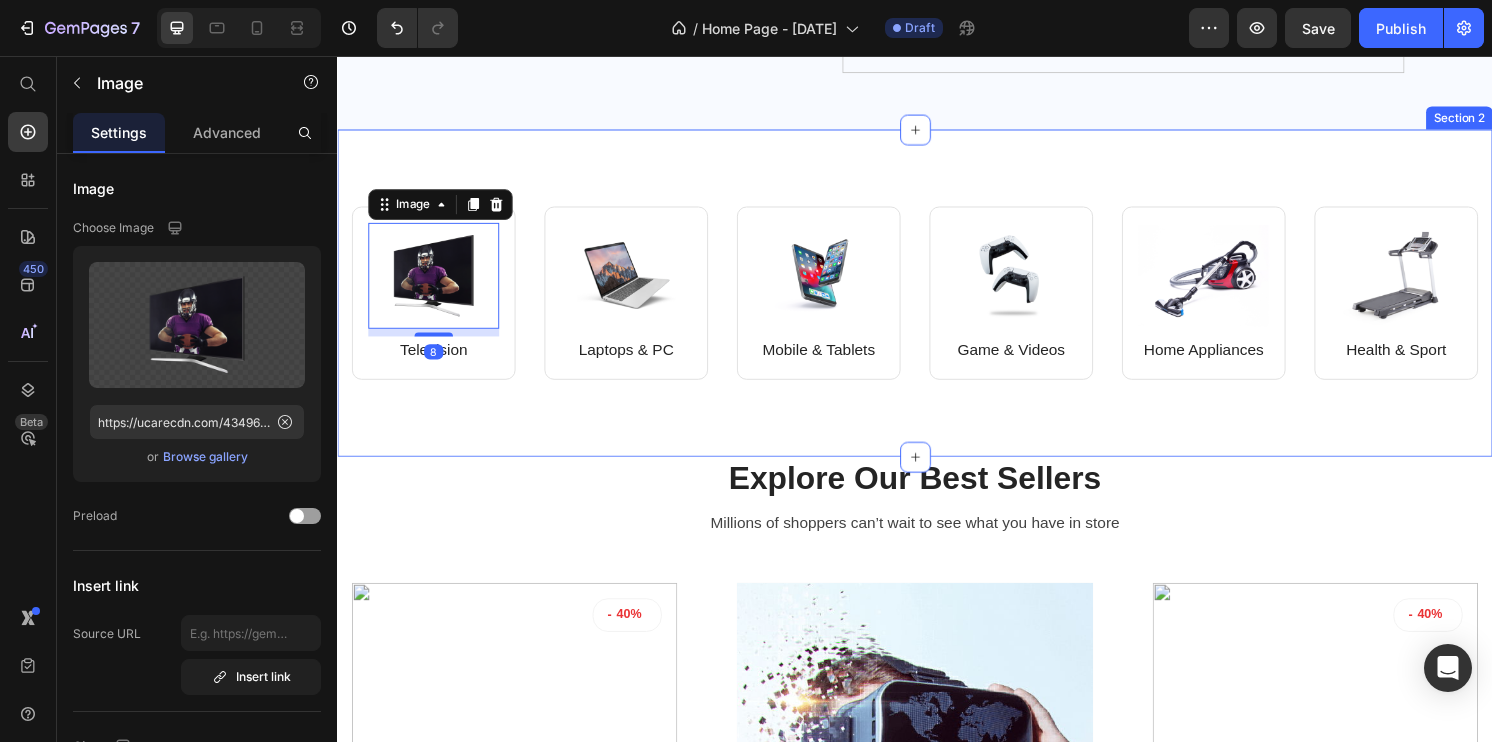 click on "Image   8 Television Text block Row Image Laptops & PC Text block Row Row Image Mobile & Tablets Text block Row Image Game & Videos Text block Row Row Image Home Appliances Text block Row Image Health & Sport Text block Row Row Row Section 2" at bounding box center [937, 302] 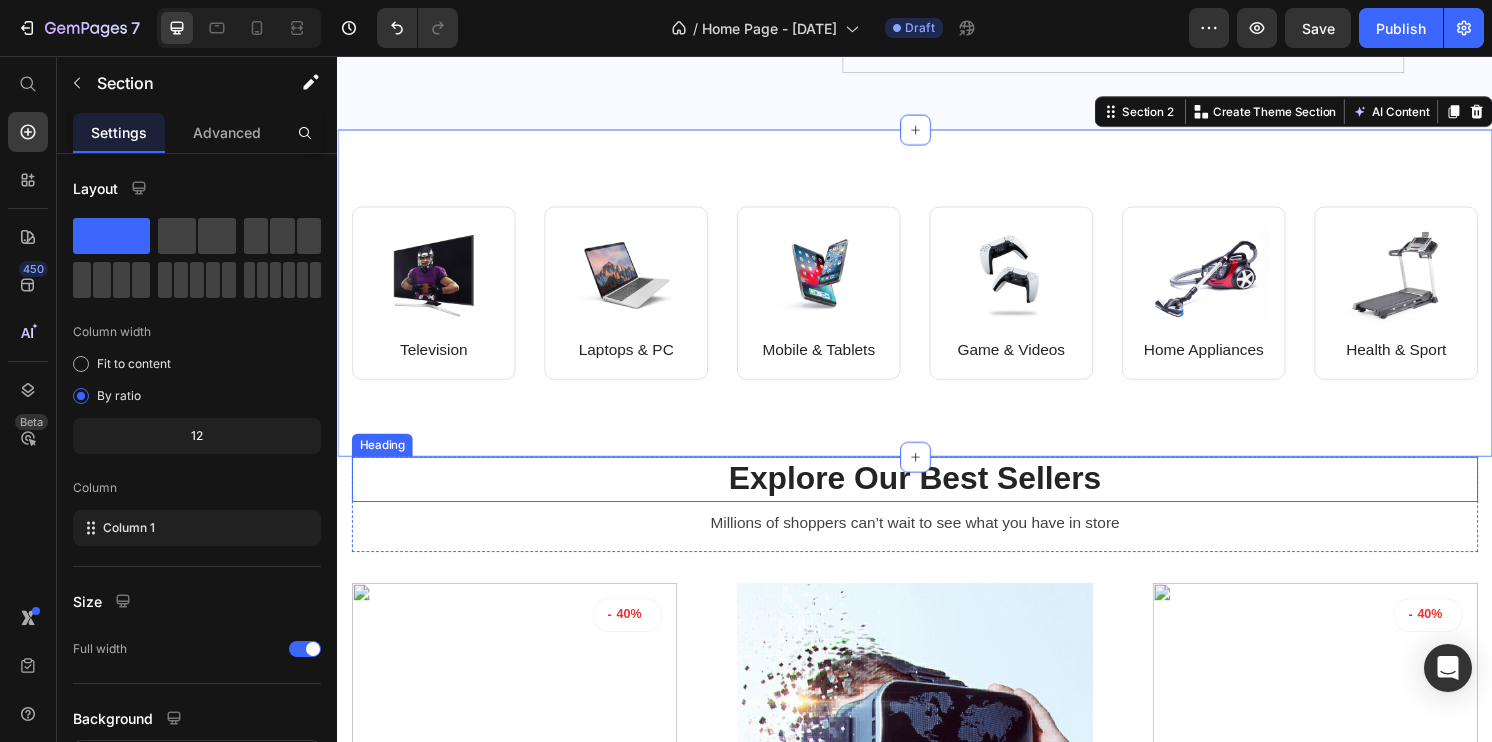 click on "Explore Our Best Sellers" at bounding box center [937, 495] 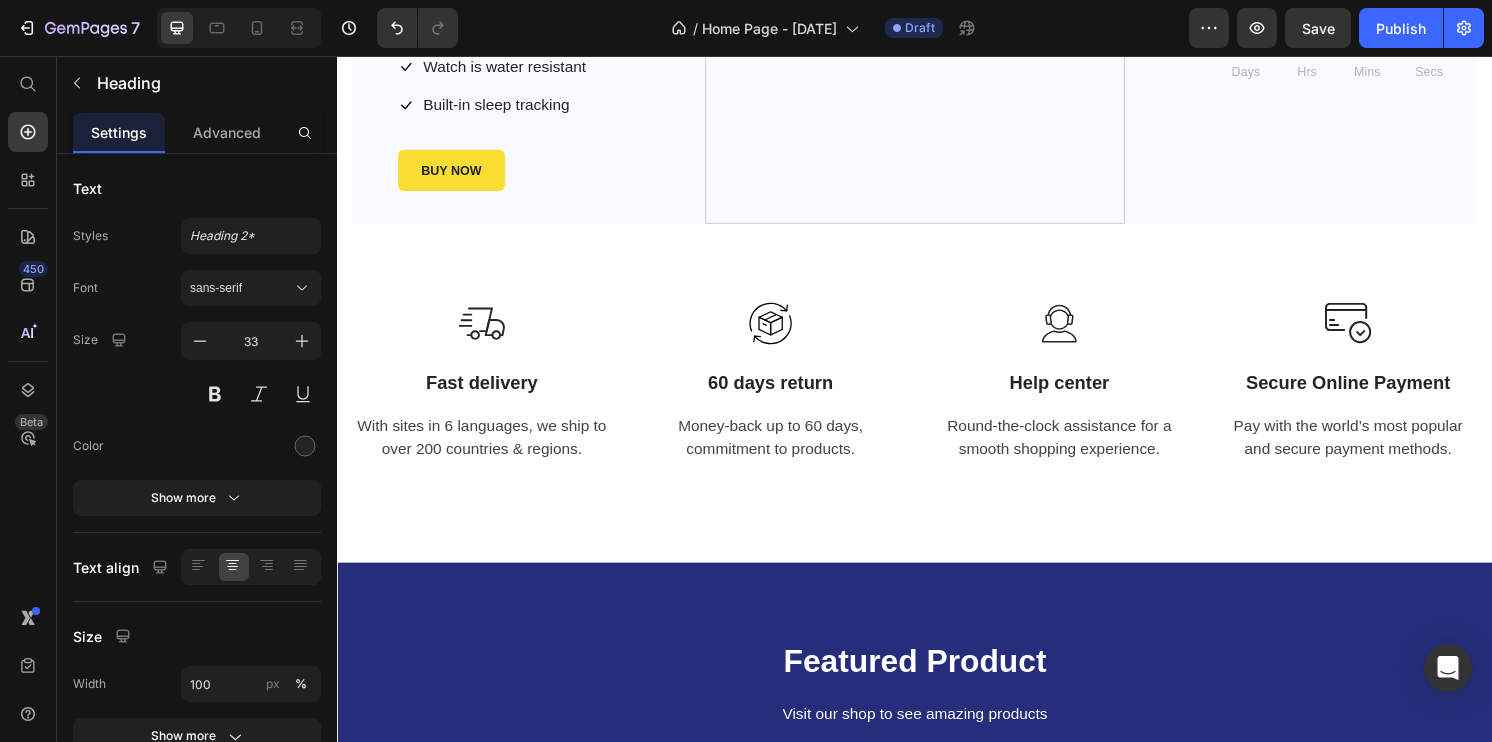 scroll, scrollTop: 3014, scrollLeft: 0, axis: vertical 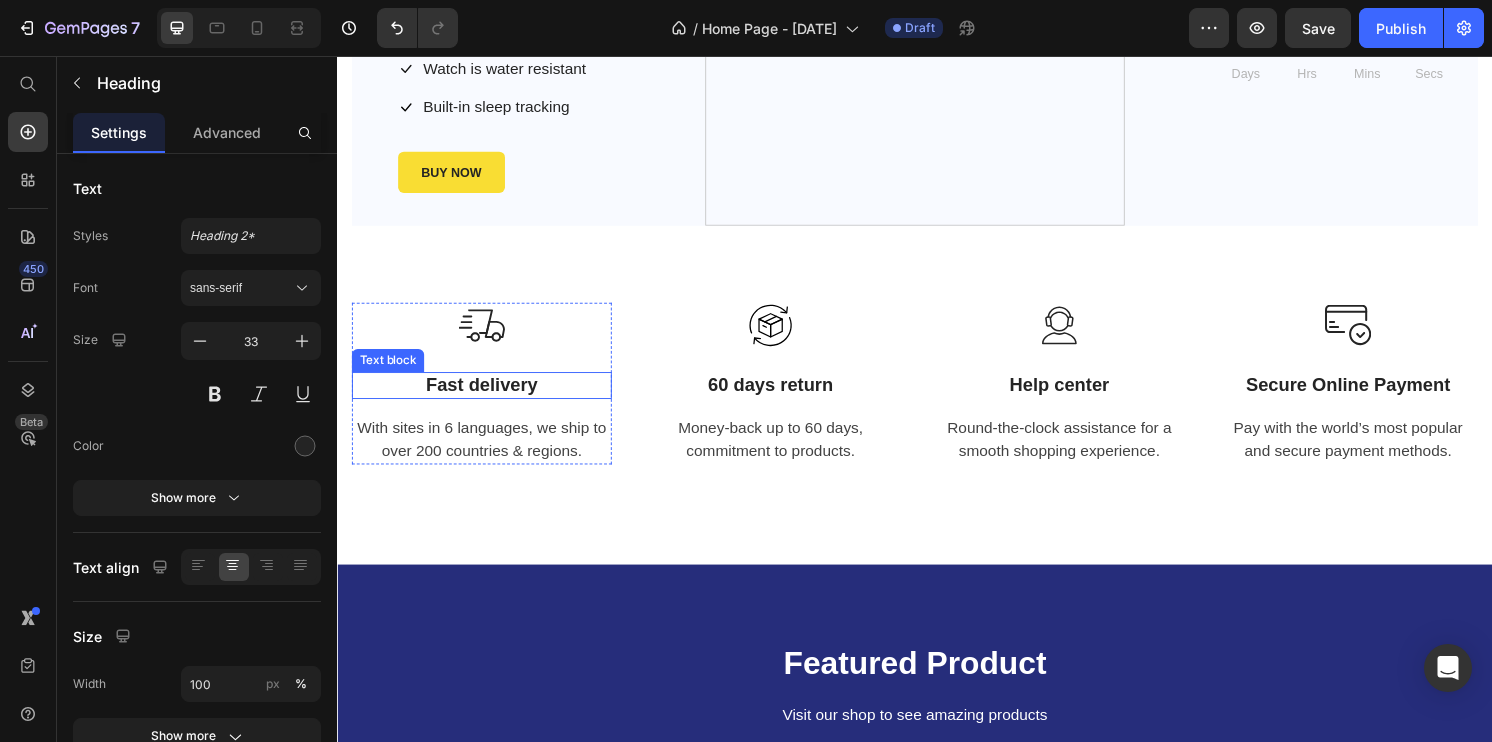 click on "Fast delivery" at bounding box center (487, 398) 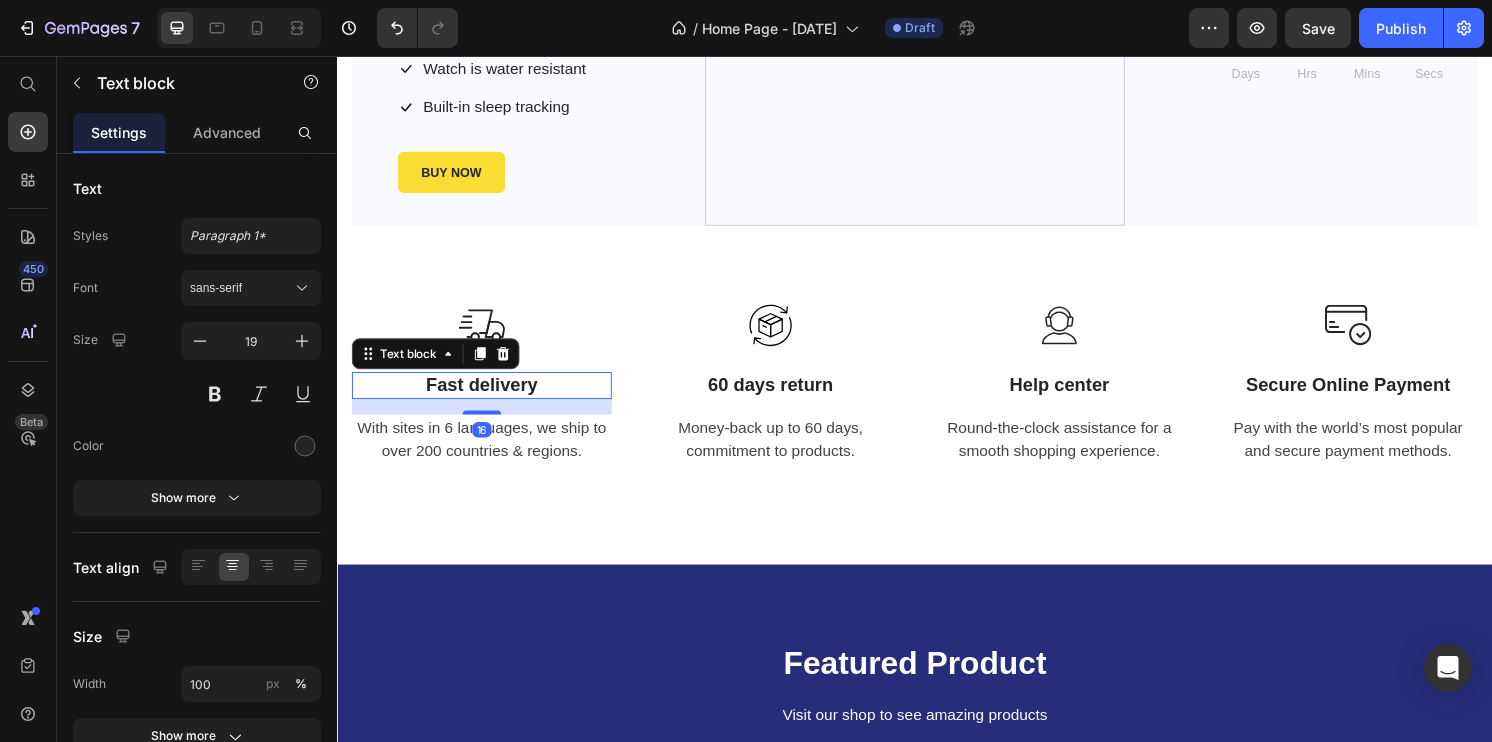 click on "Fast delivery" at bounding box center (487, 398) 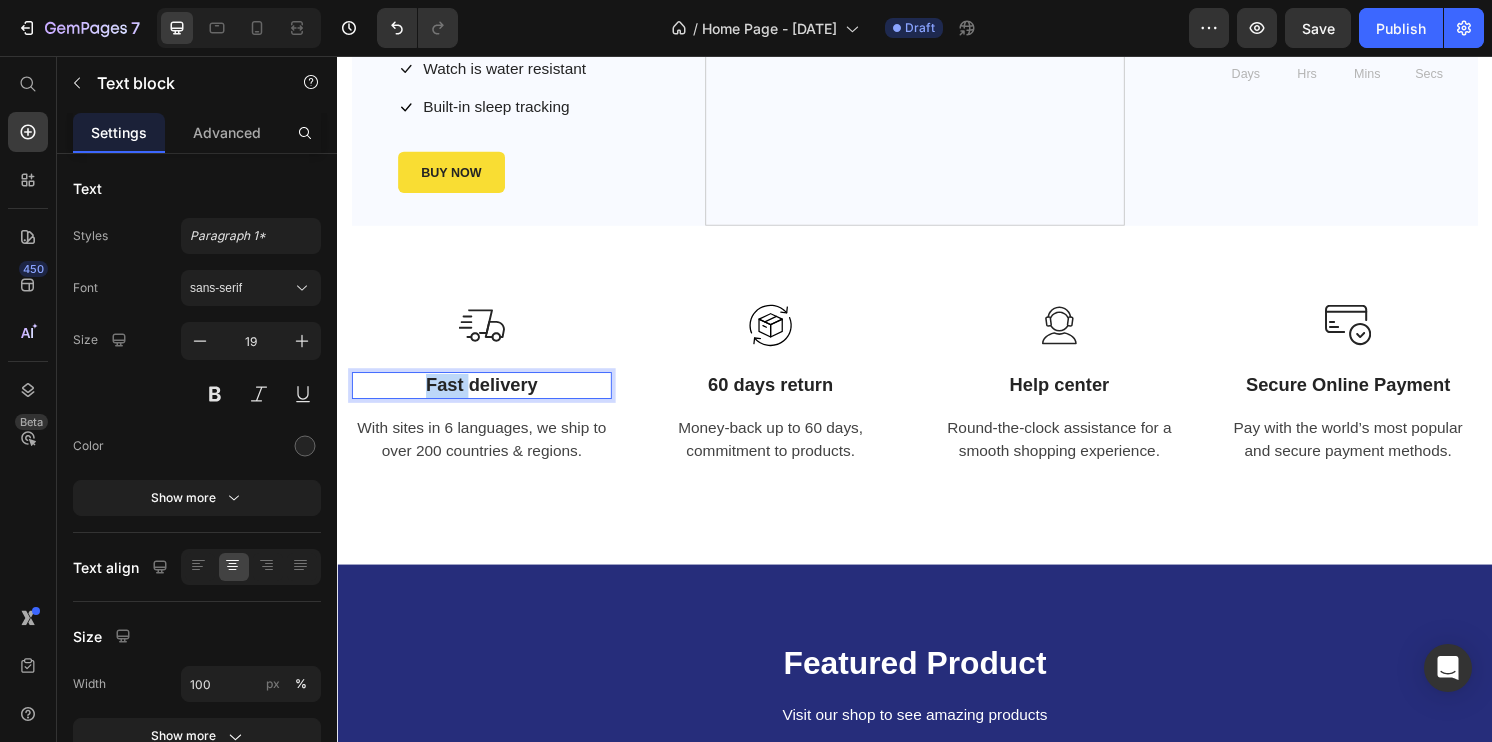 click on "Fast delivery" at bounding box center (487, 398) 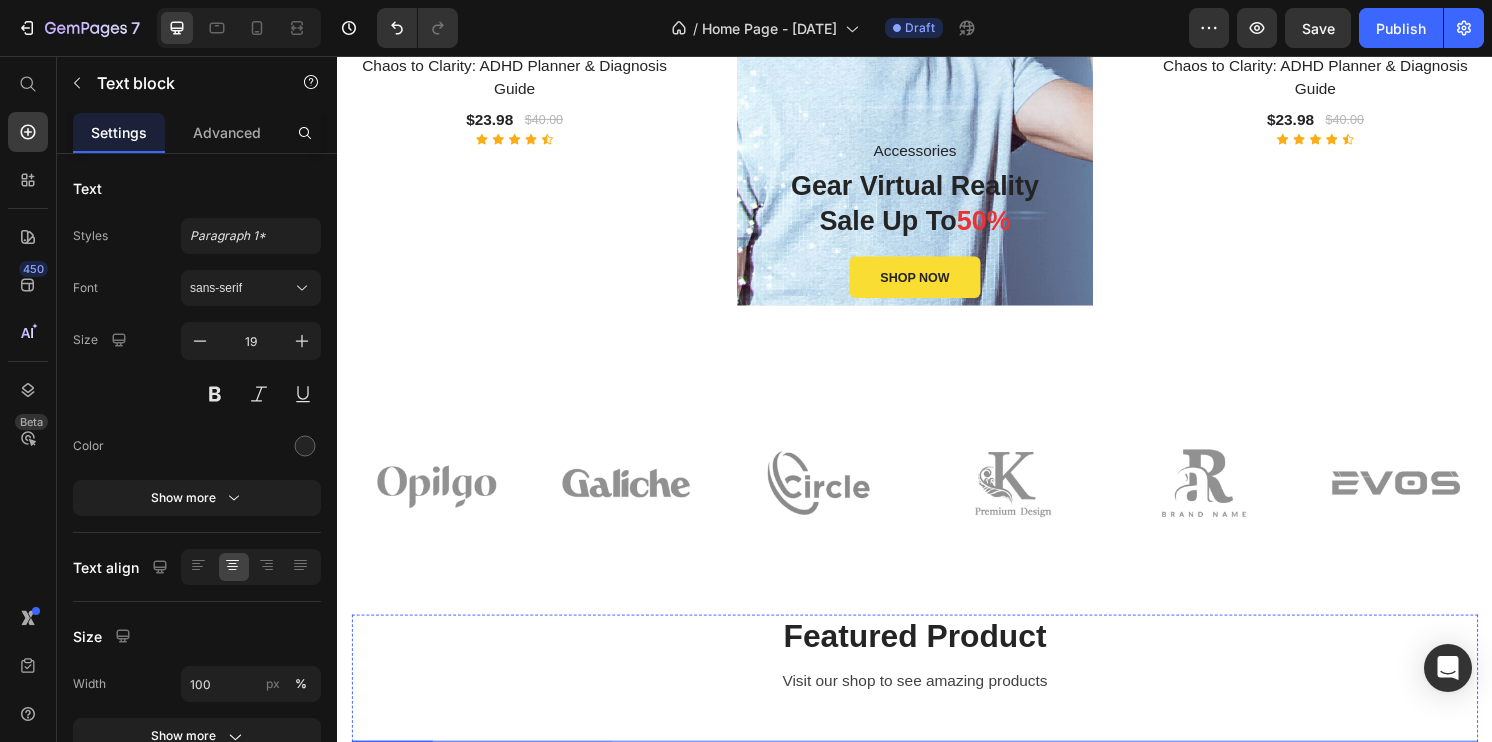 scroll, scrollTop: 1540, scrollLeft: 0, axis: vertical 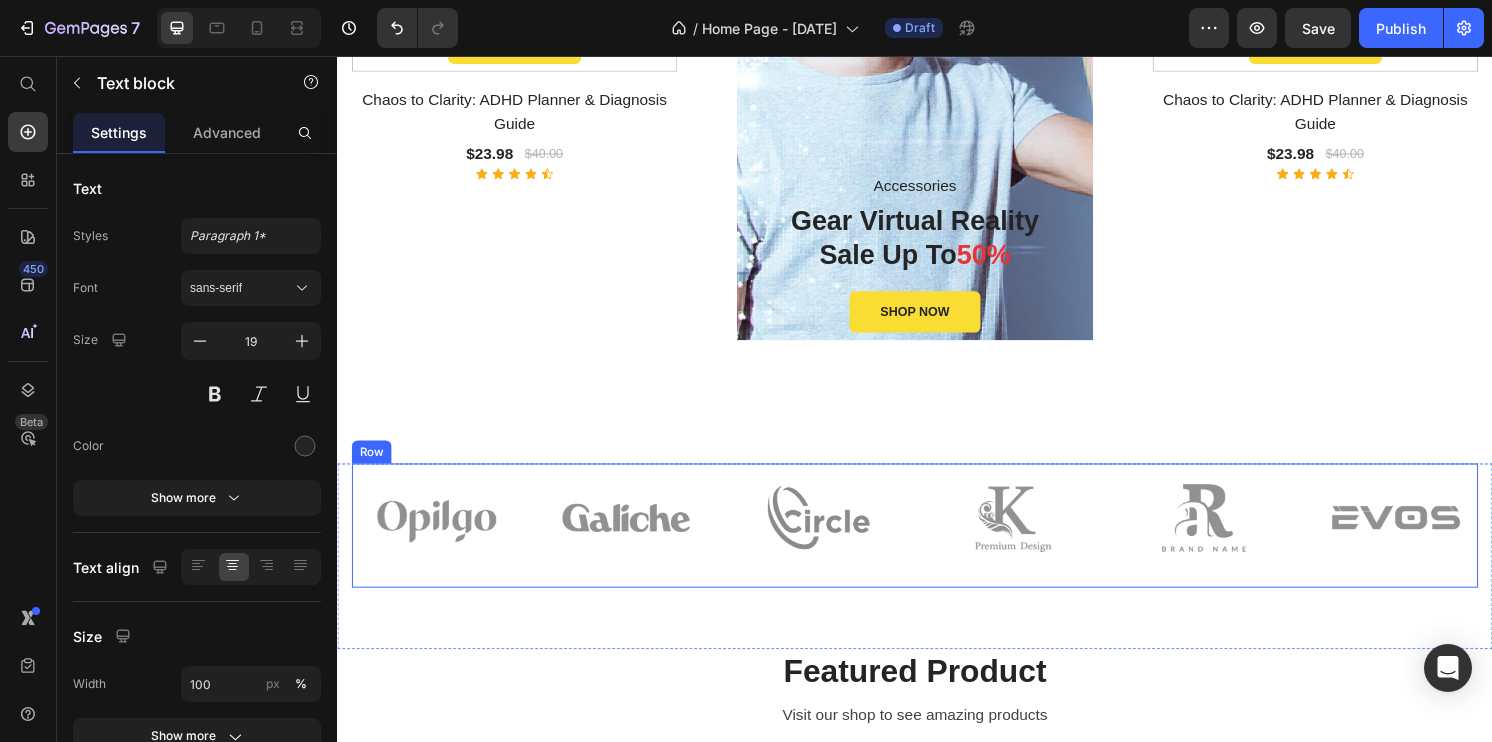 click on "Image" at bounding box center [837, 543] 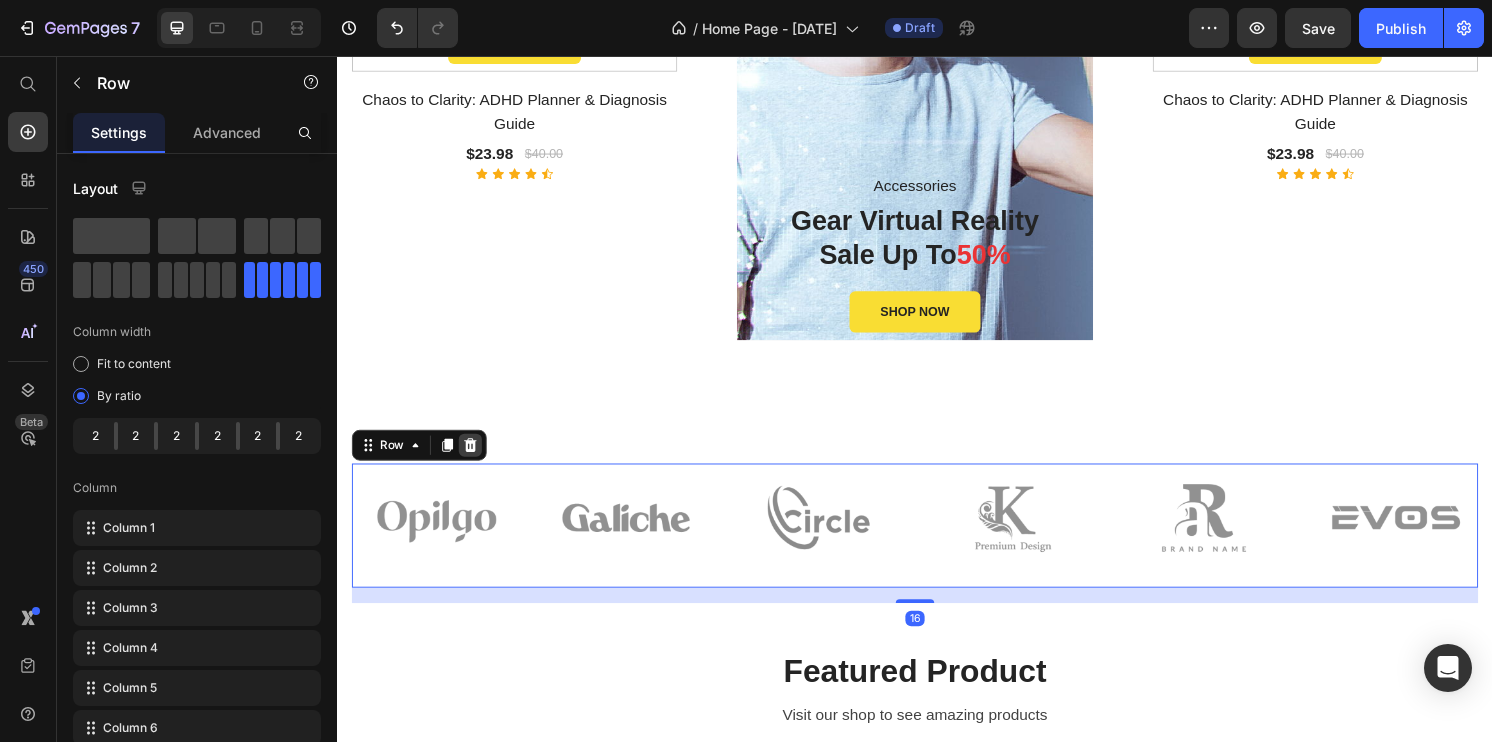 click 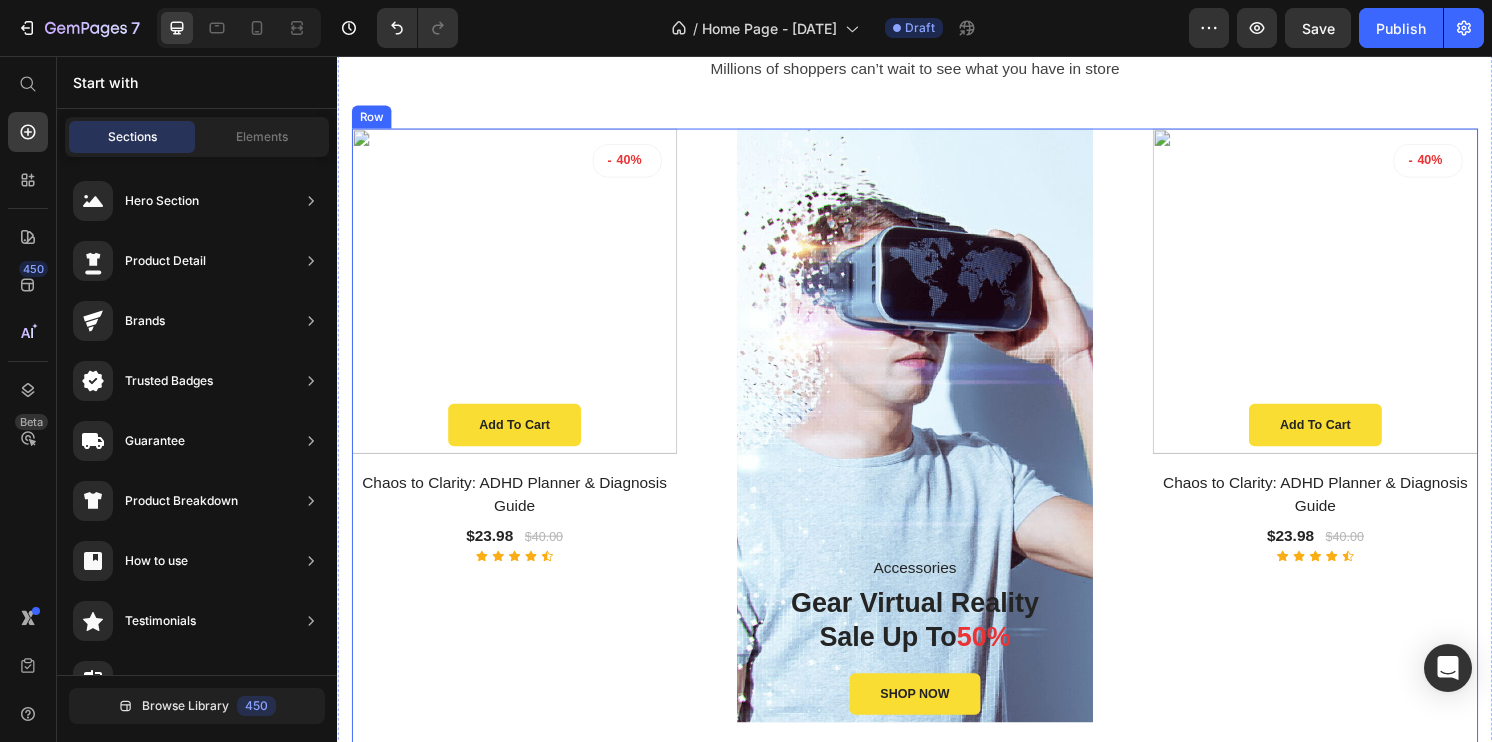 scroll, scrollTop: 956, scrollLeft: 0, axis: vertical 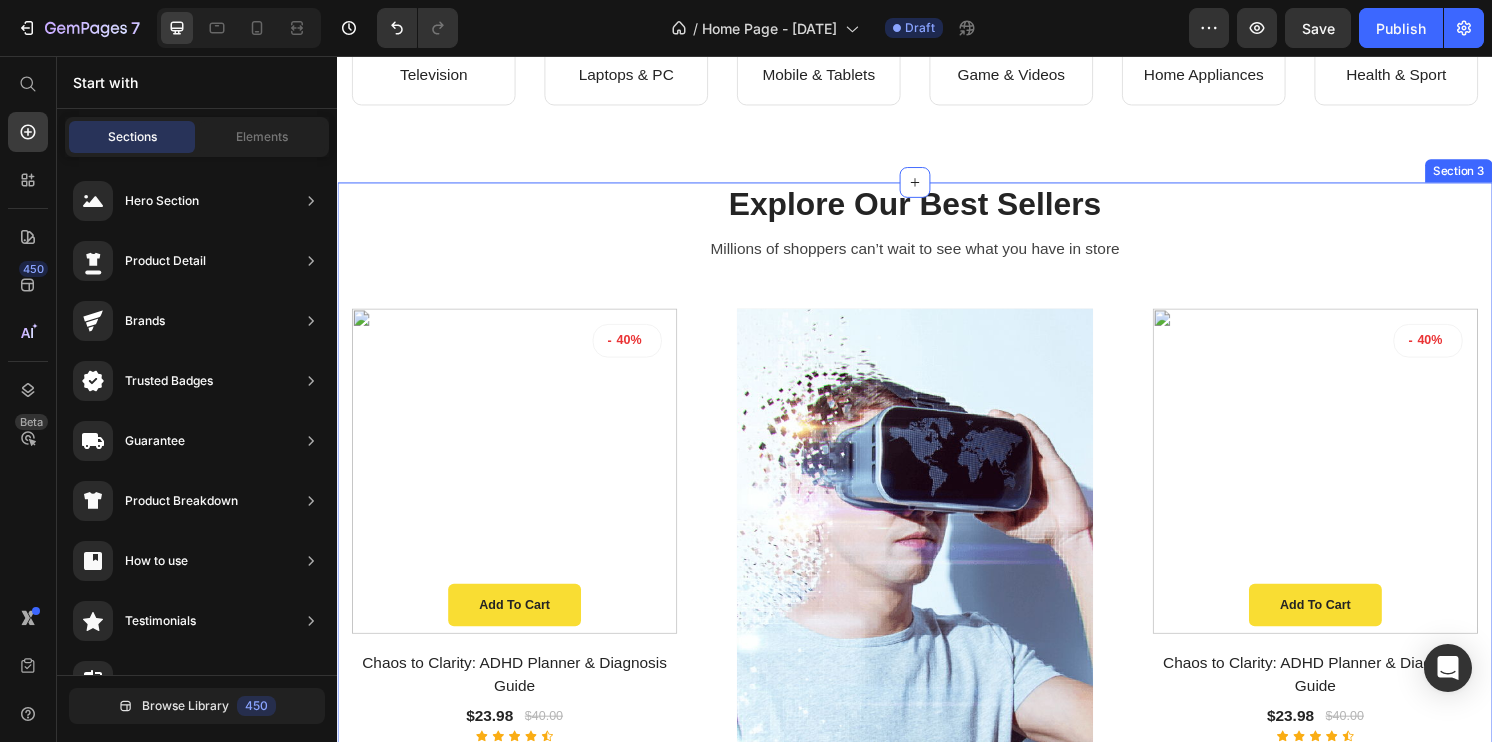 click on "Explore Our Best Sellers Heading Millions of shoppers can’t wait to see what you have in store Text block Row - 40% Product Tag Product Images & Gallery add to cart Product Cart Button Row Row Chaos to Clarity: ADHD Planner & Diagnosis Guide Product Title $23.98 Product Price $40.00 Product Price Row Row                Icon                Icon                Icon                Icon
Icon Icon List Hoz Product List Accessories Text block Gear Virtual Reality Sale Up To  50% Heading SHOP NOW Button Row Hero Banner Row - 40% Product Tag Product Images & Gallery add to cart Product Cart Button Row Row Chaos to Clarity: ADHD Planner & Diagnosis Guide Product Title $23.98 Product Price $40.00 Product Price Row Row                Icon                Icon                Icon                Icon
Icon Icon List Hoz Product List Row" at bounding box center [937, 601] 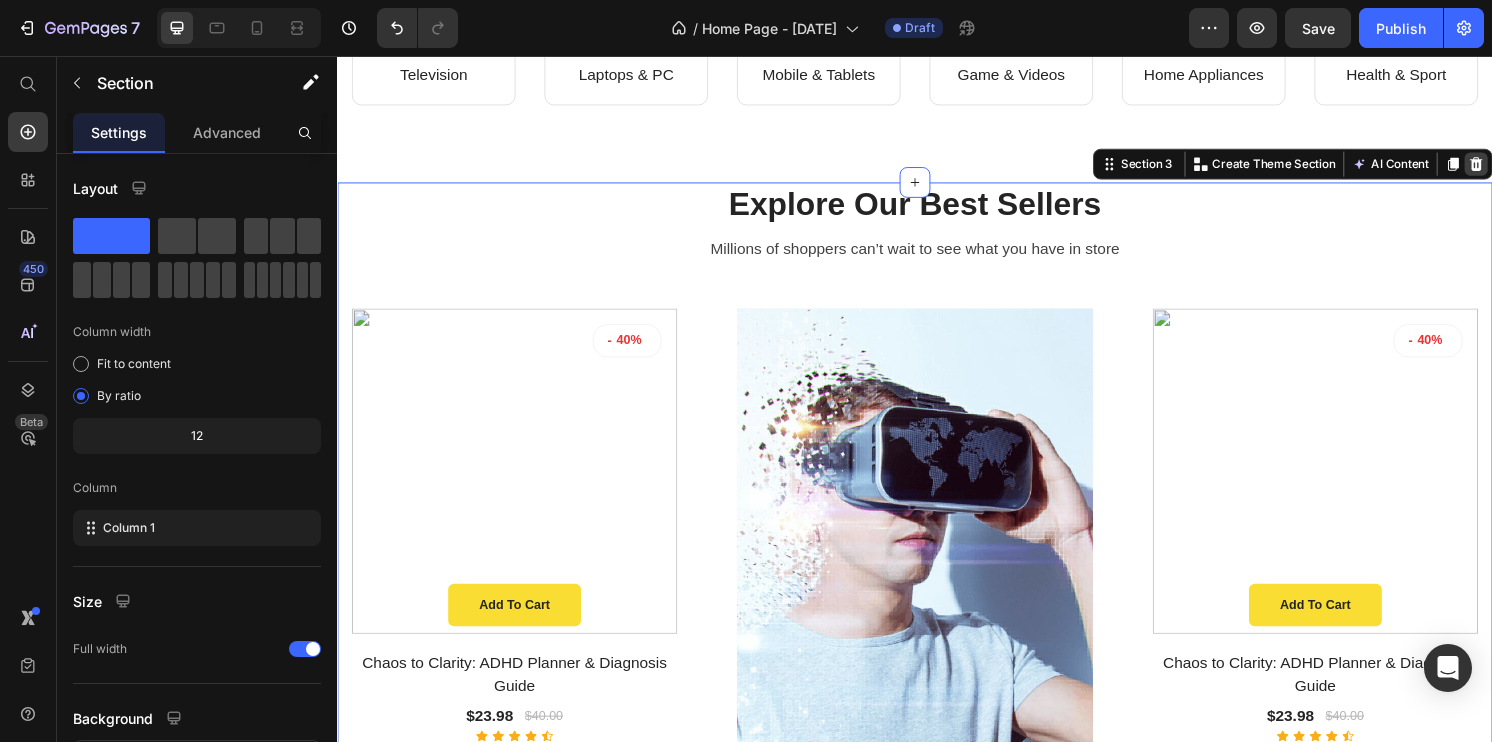 click 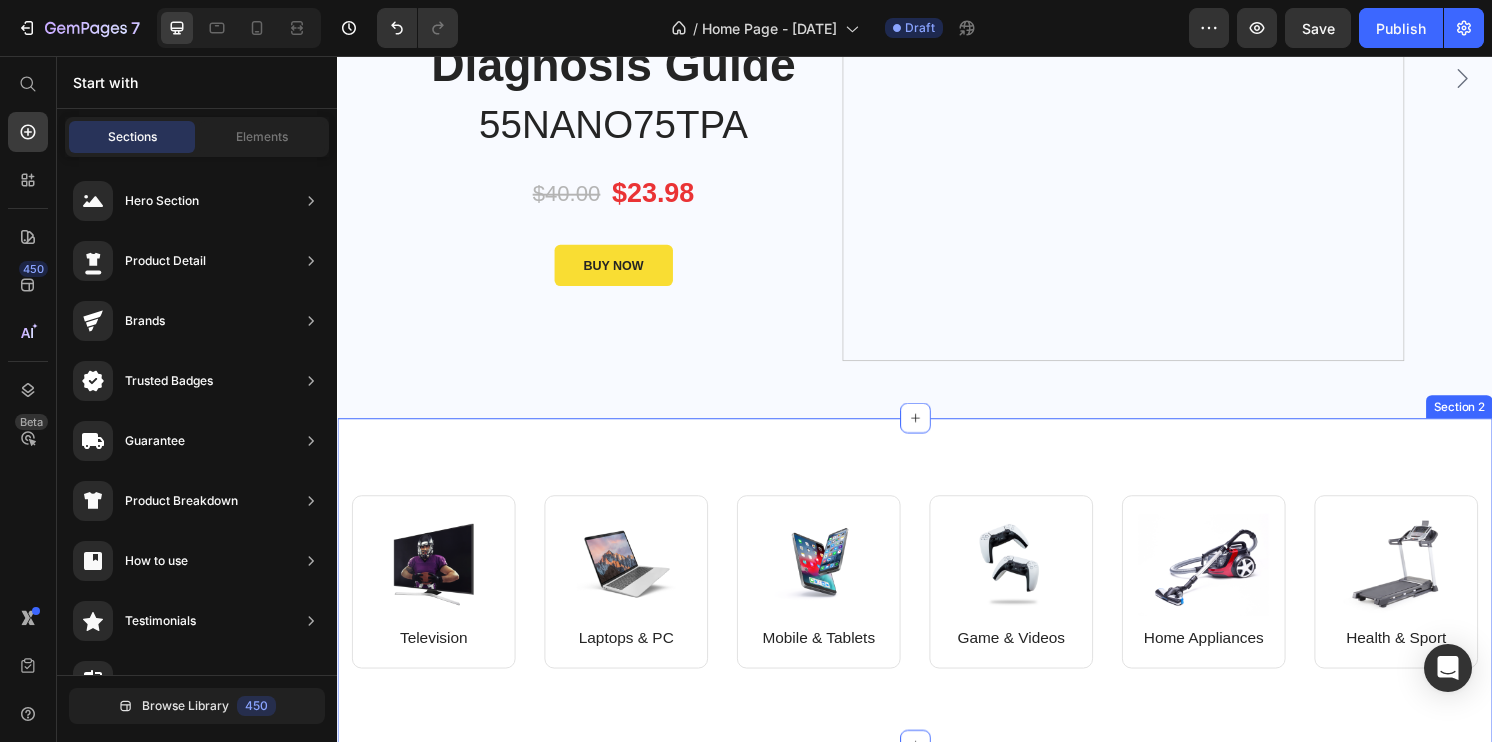 scroll, scrollTop: 0, scrollLeft: 0, axis: both 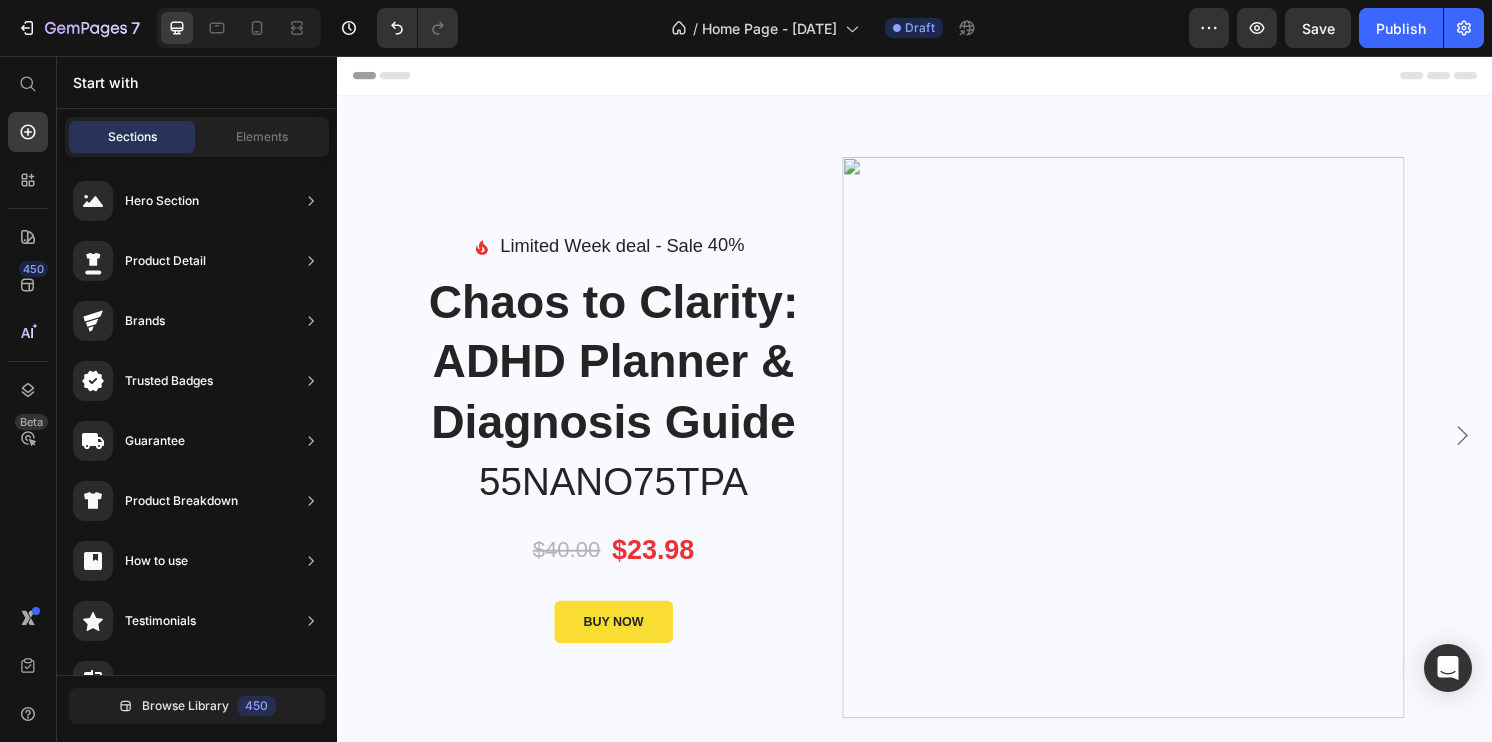 click on "Header" at bounding box center [937, 76] 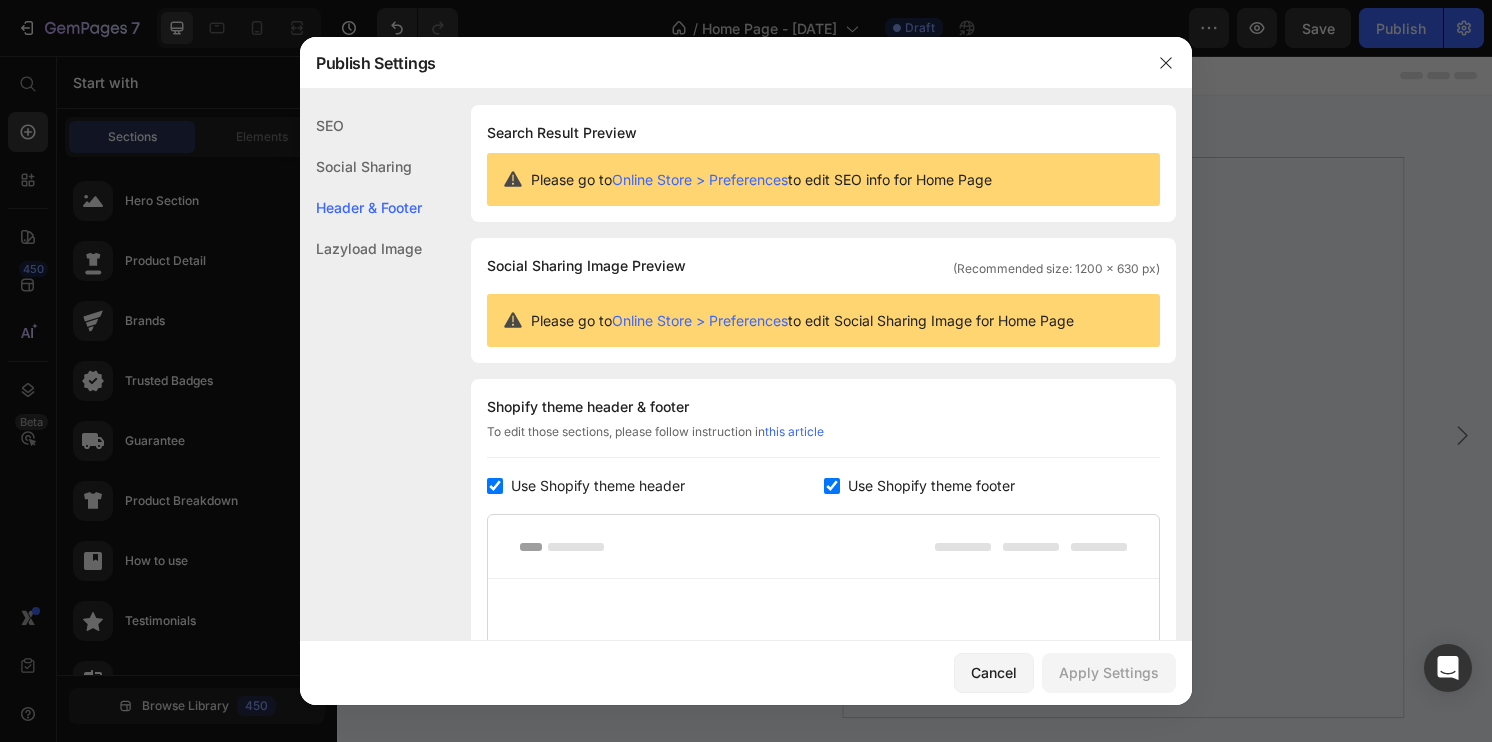 scroll, scrollTop: 269, scrollLeft: 0, axis: vertical 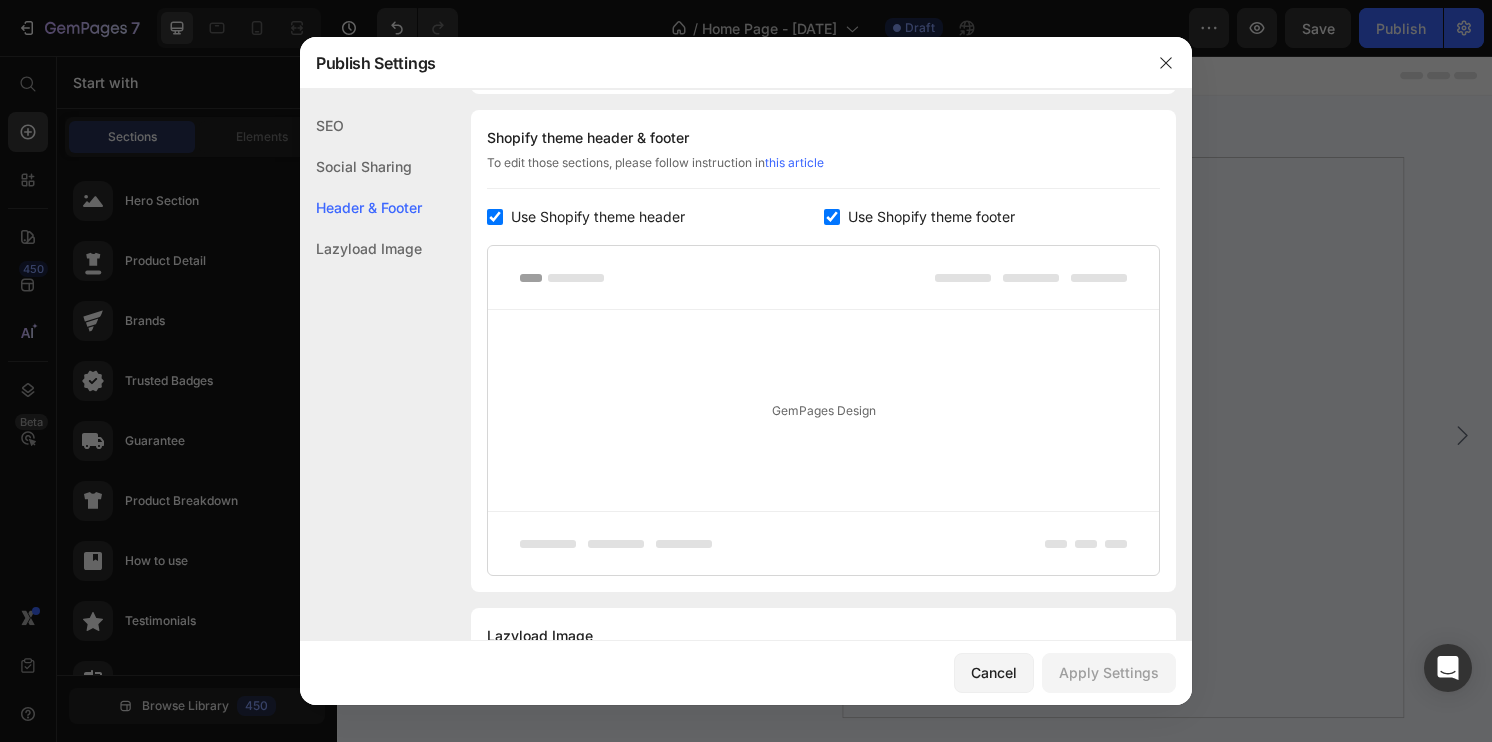 click at bounding box center [495, 217] 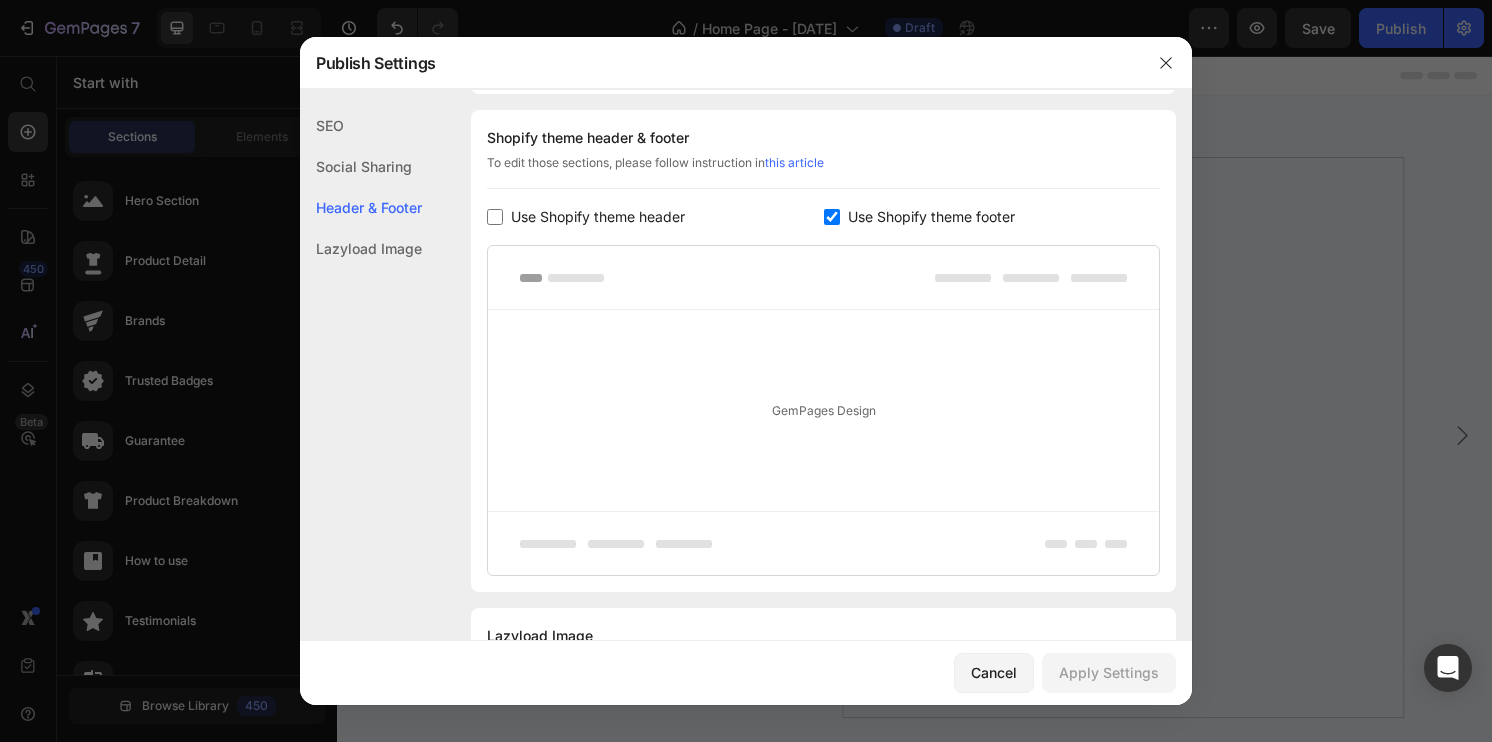 checkbox on "false" 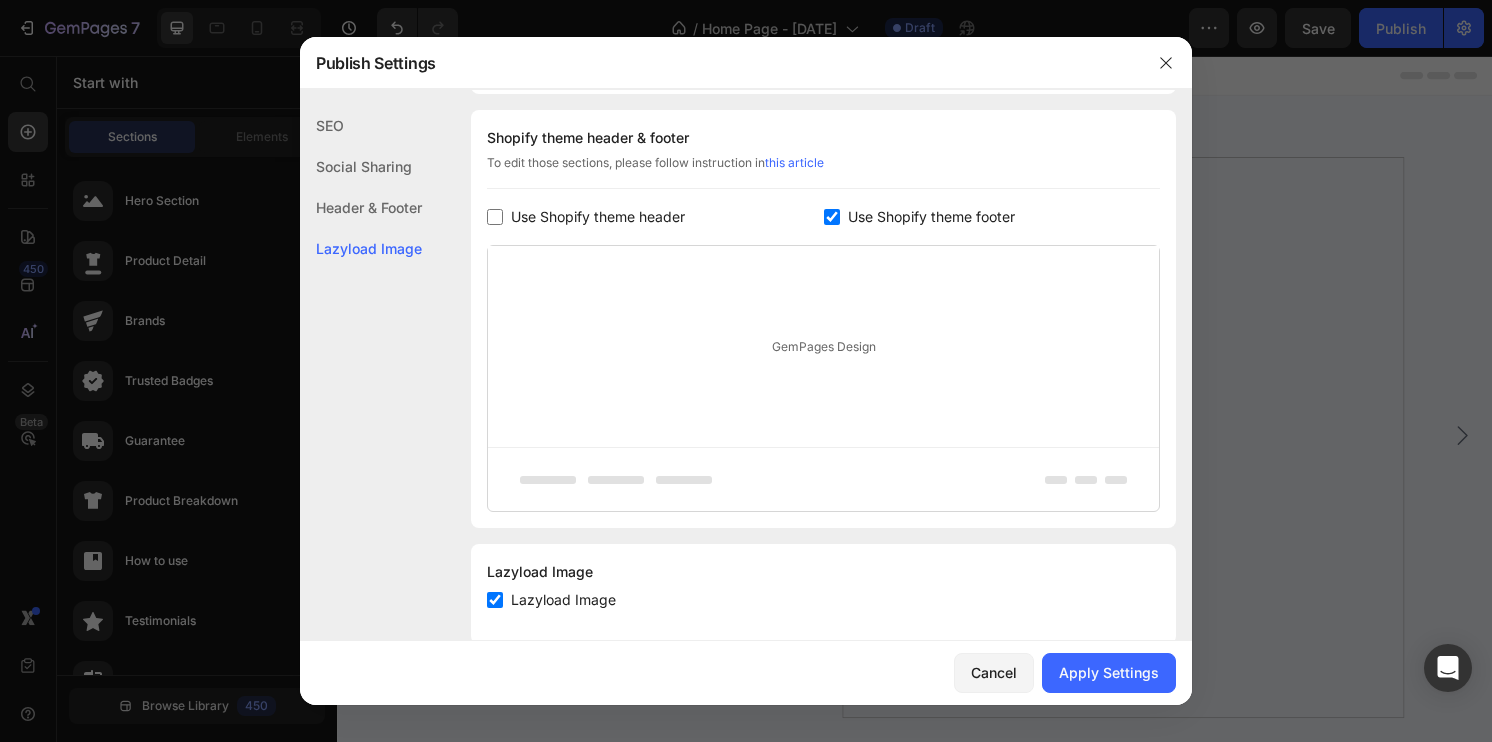 click at bounding box center [832, 217] 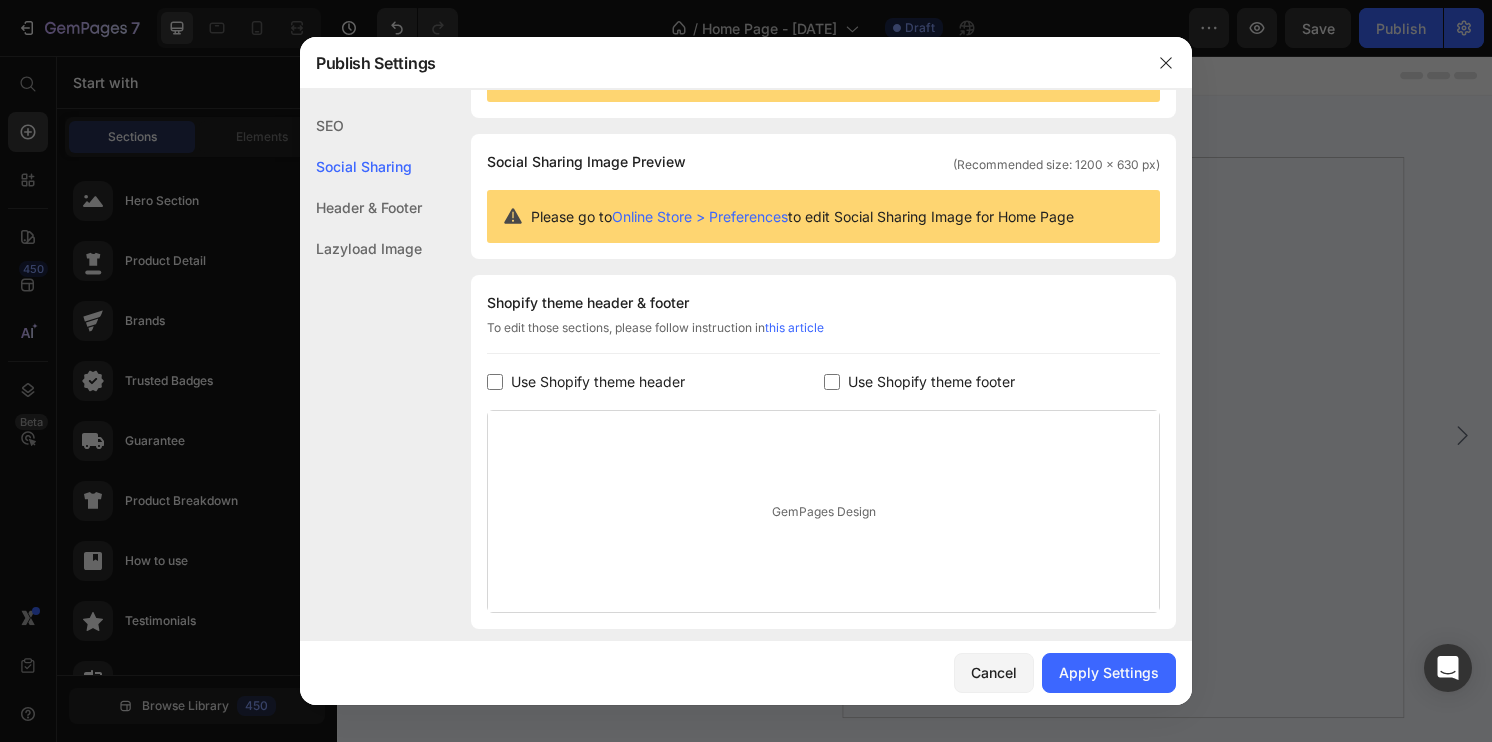 scroll, scrollTop: 105, scrollLeft: 0, axis: vertical 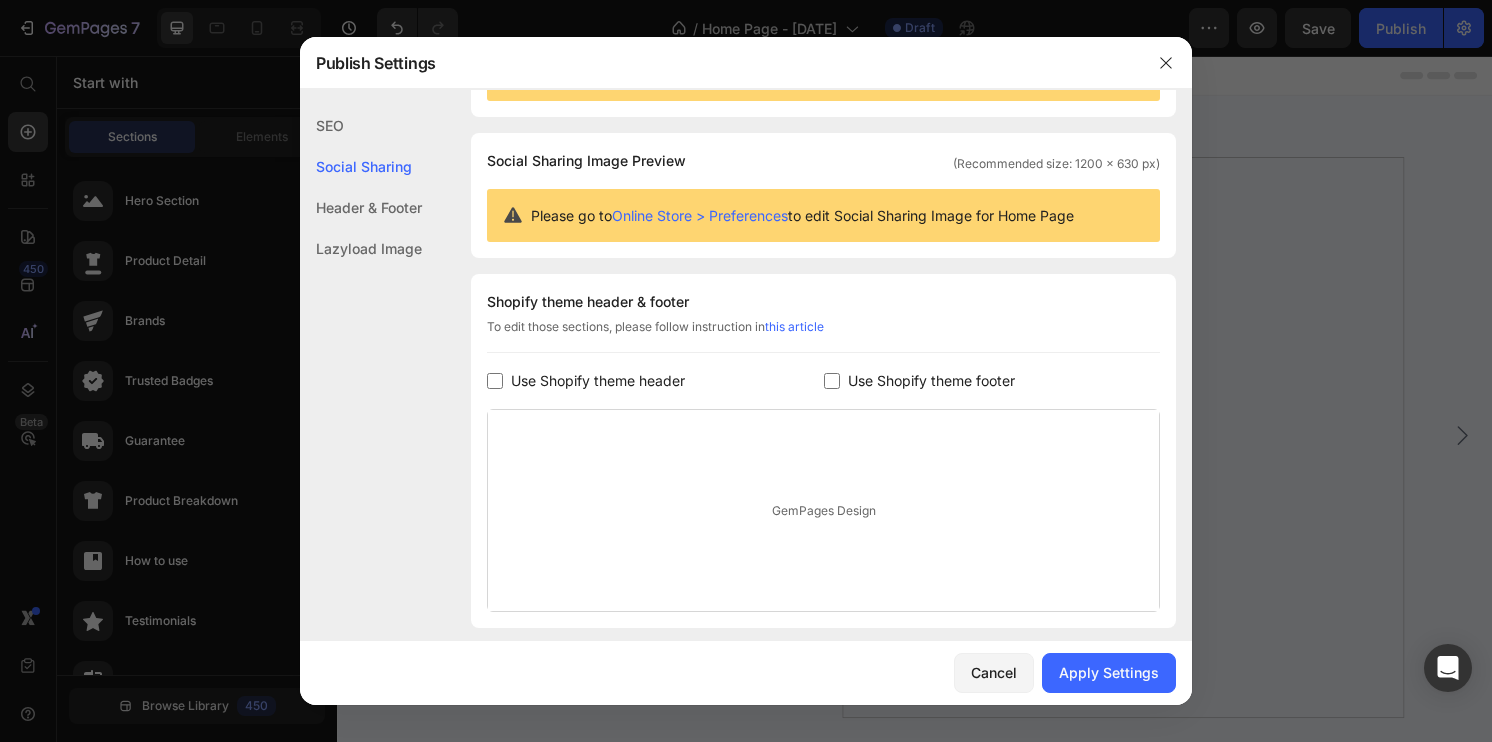 click at bounding box center (832, 381) 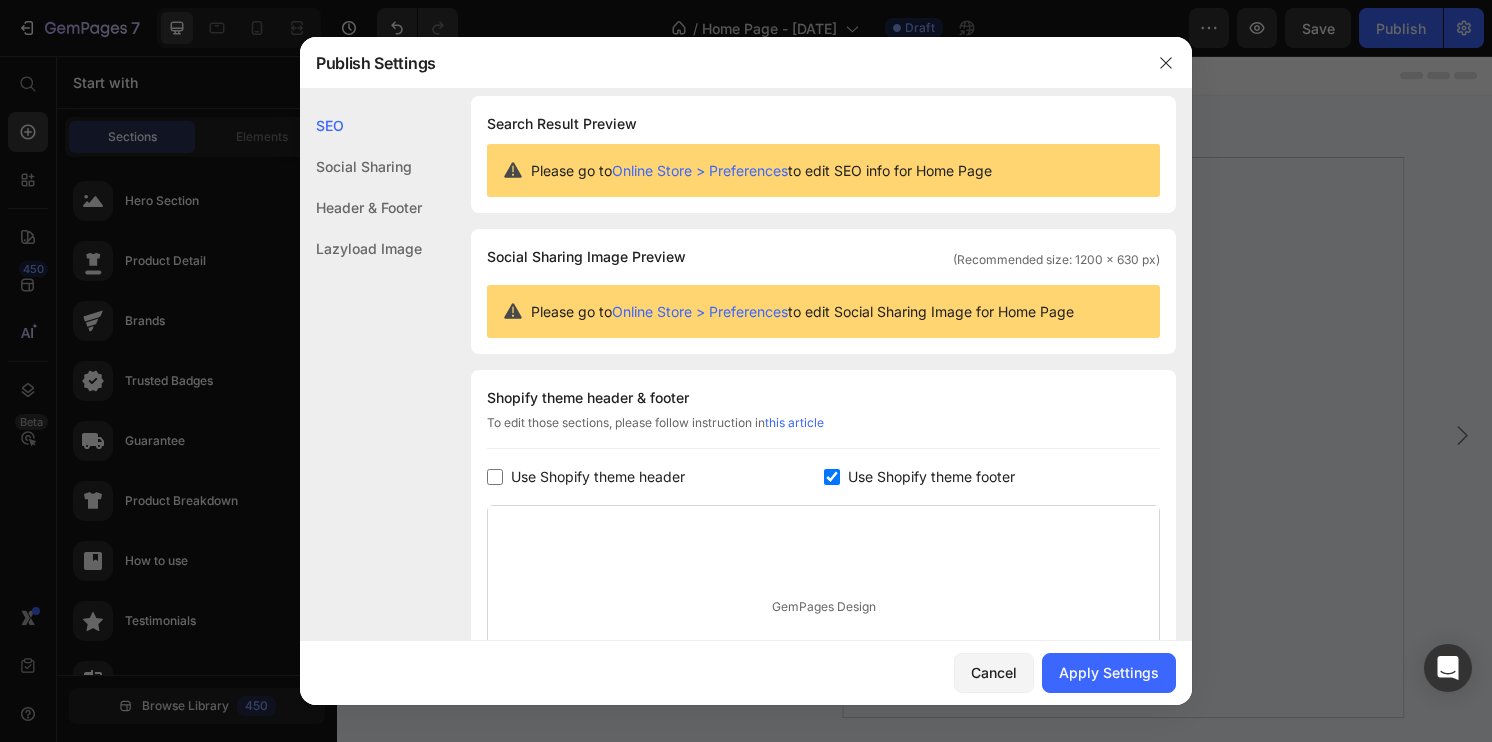 scroll, scrollTop: 0, scrollLeft: 0, axis: both 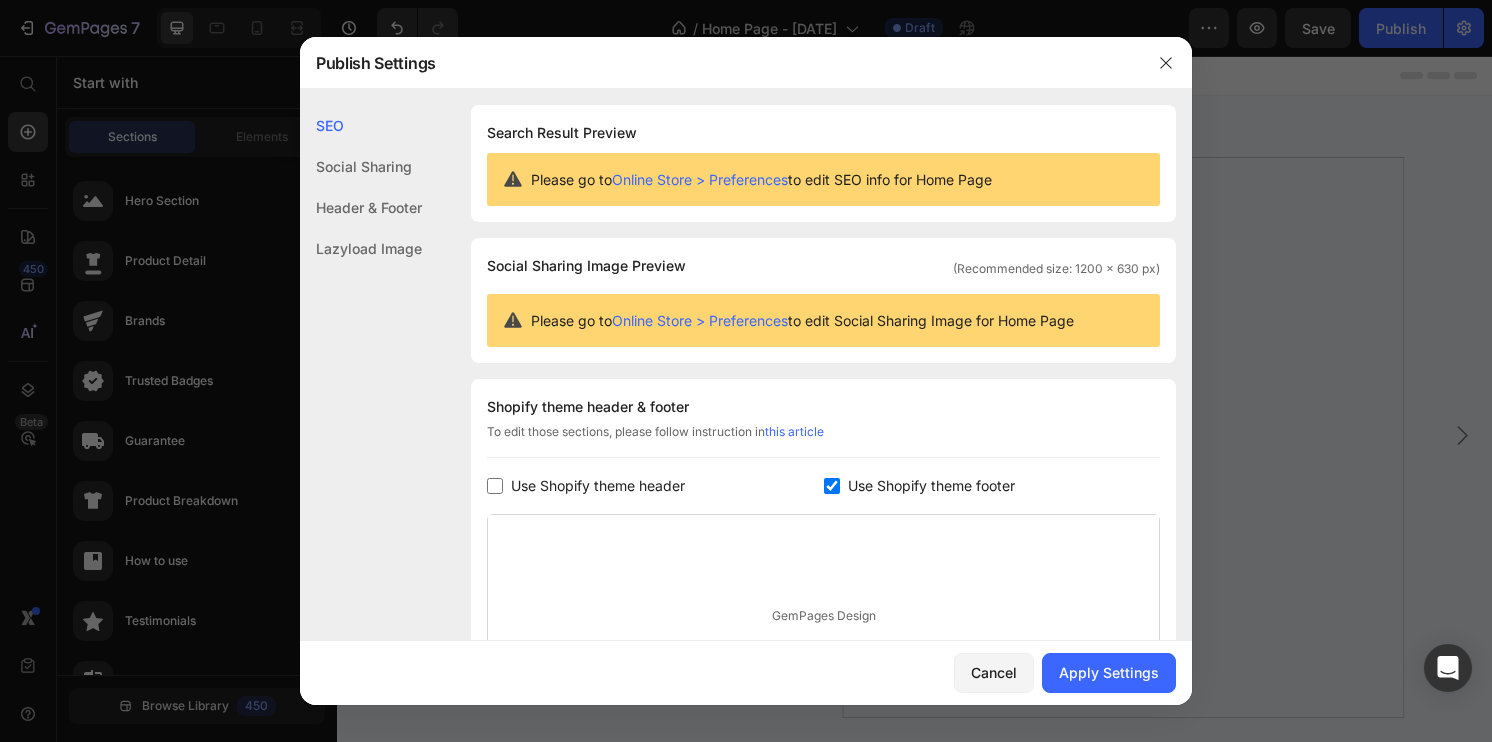 click on "Online Store > Preferences" at bounding box center (700, 320) 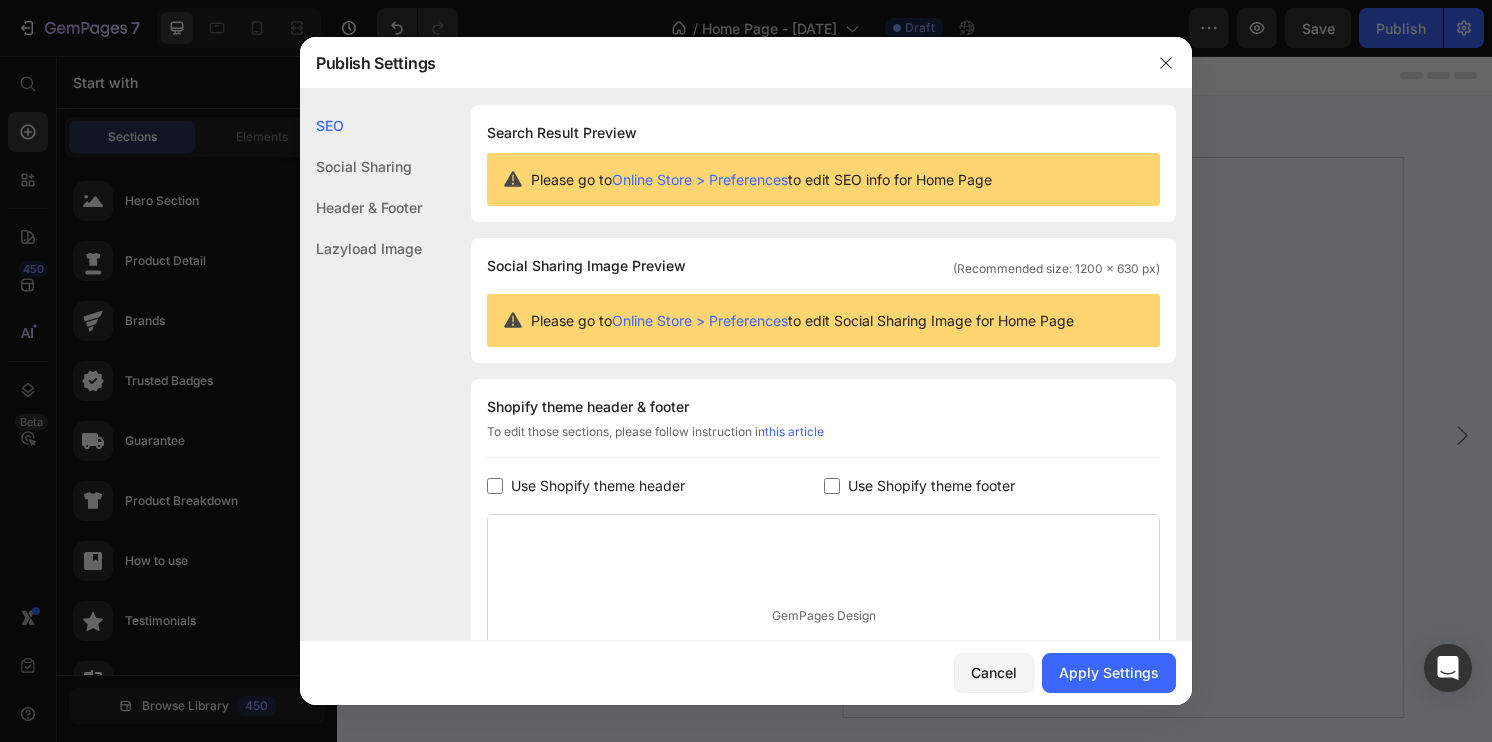 checkbox on "false" 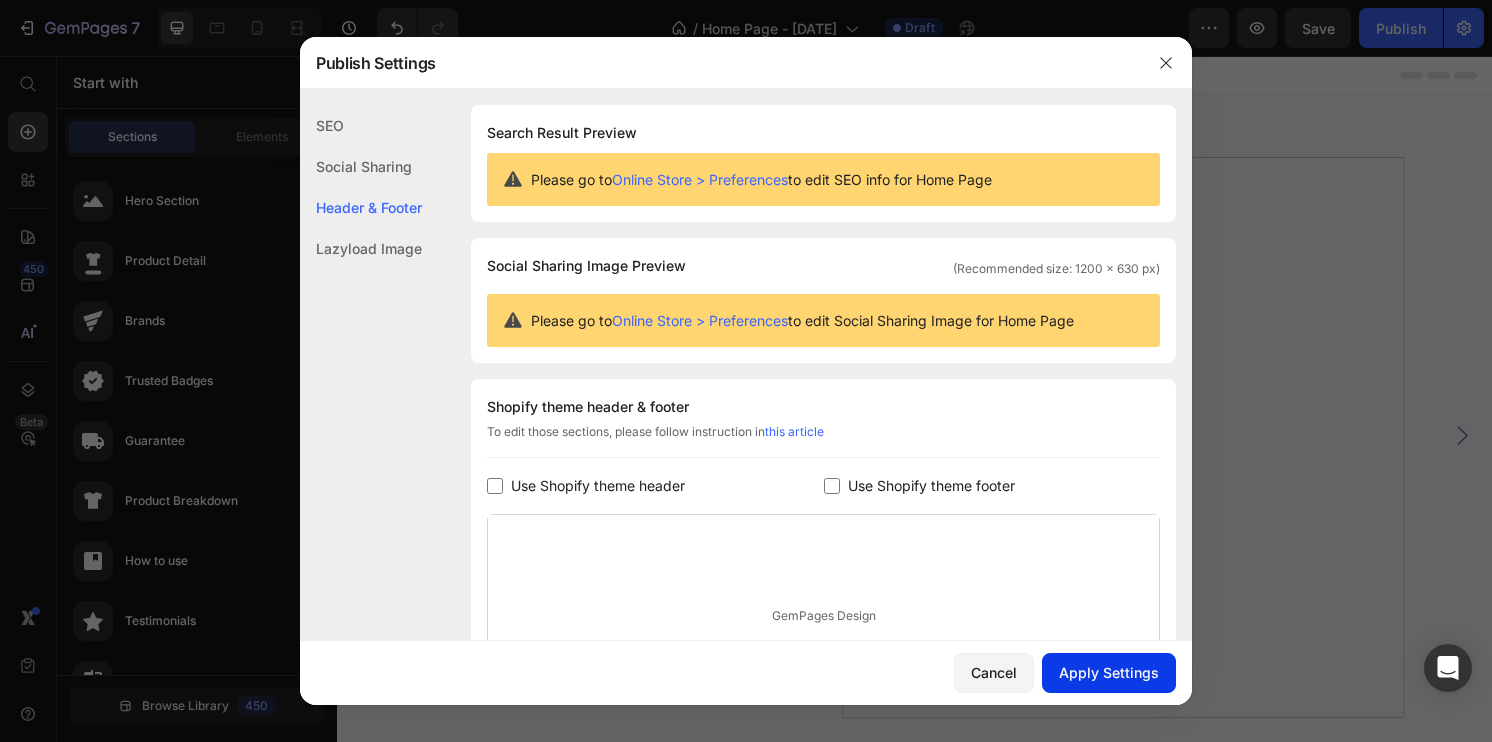 click on "Apply Settings" at bounding box center [1109, 672] 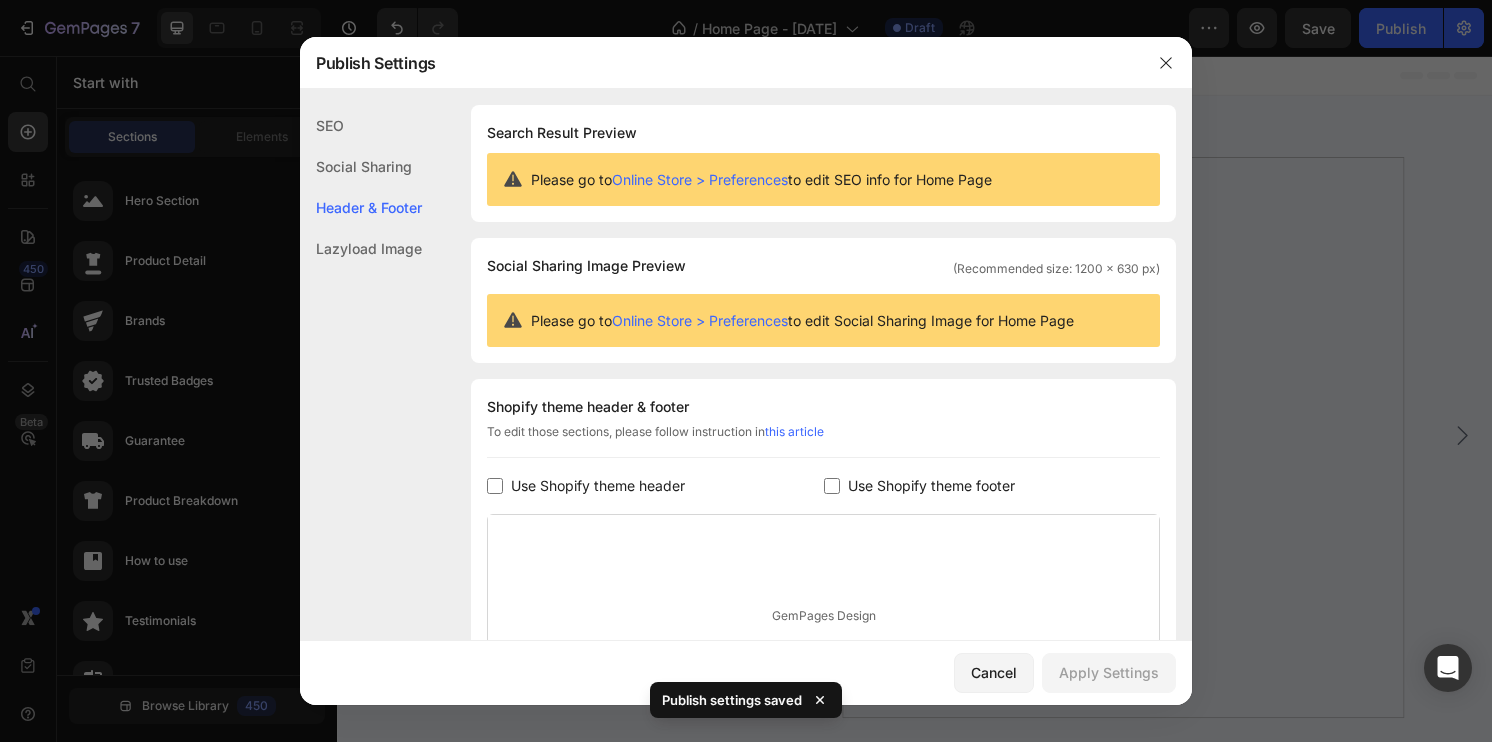 click 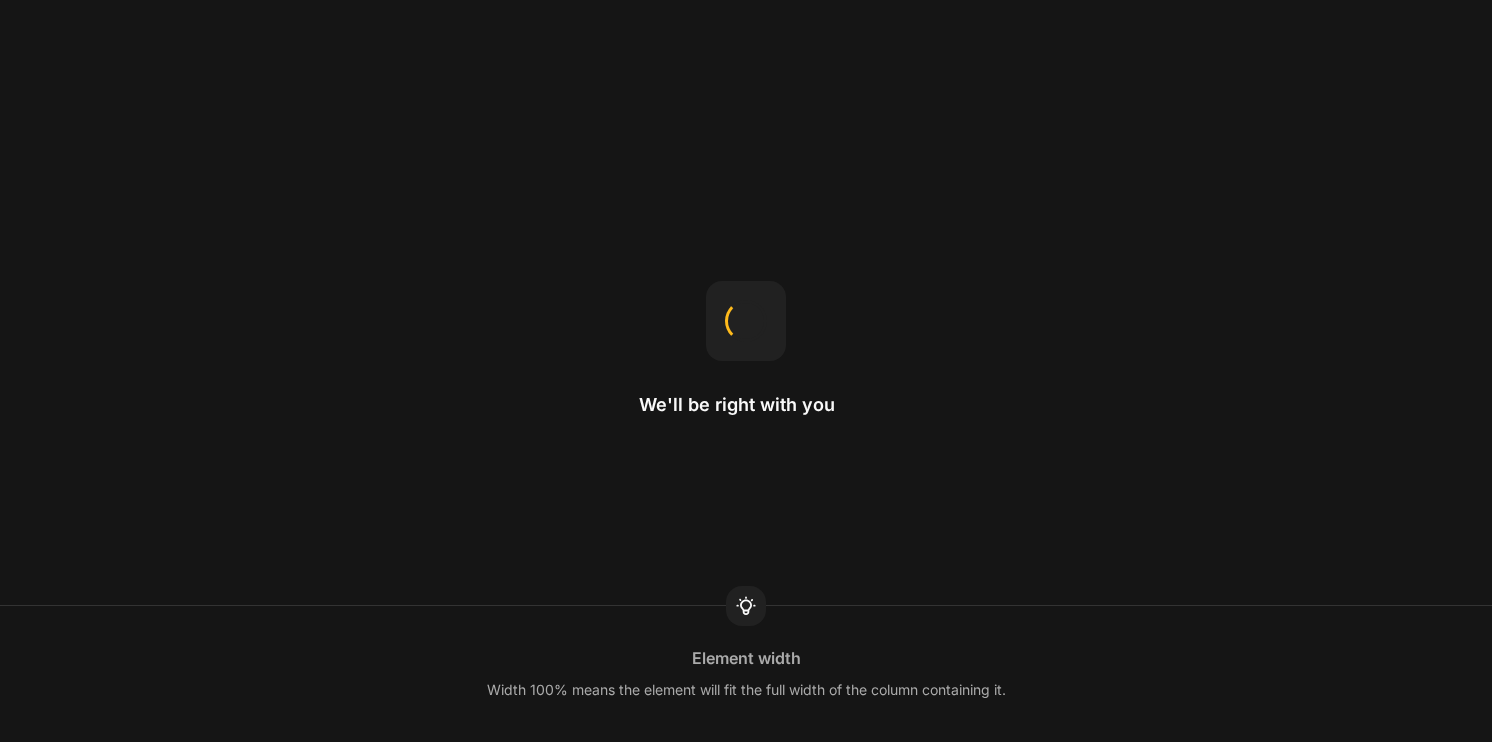scroll, scrollTop: 0, scrollLeft: 0, axis: both 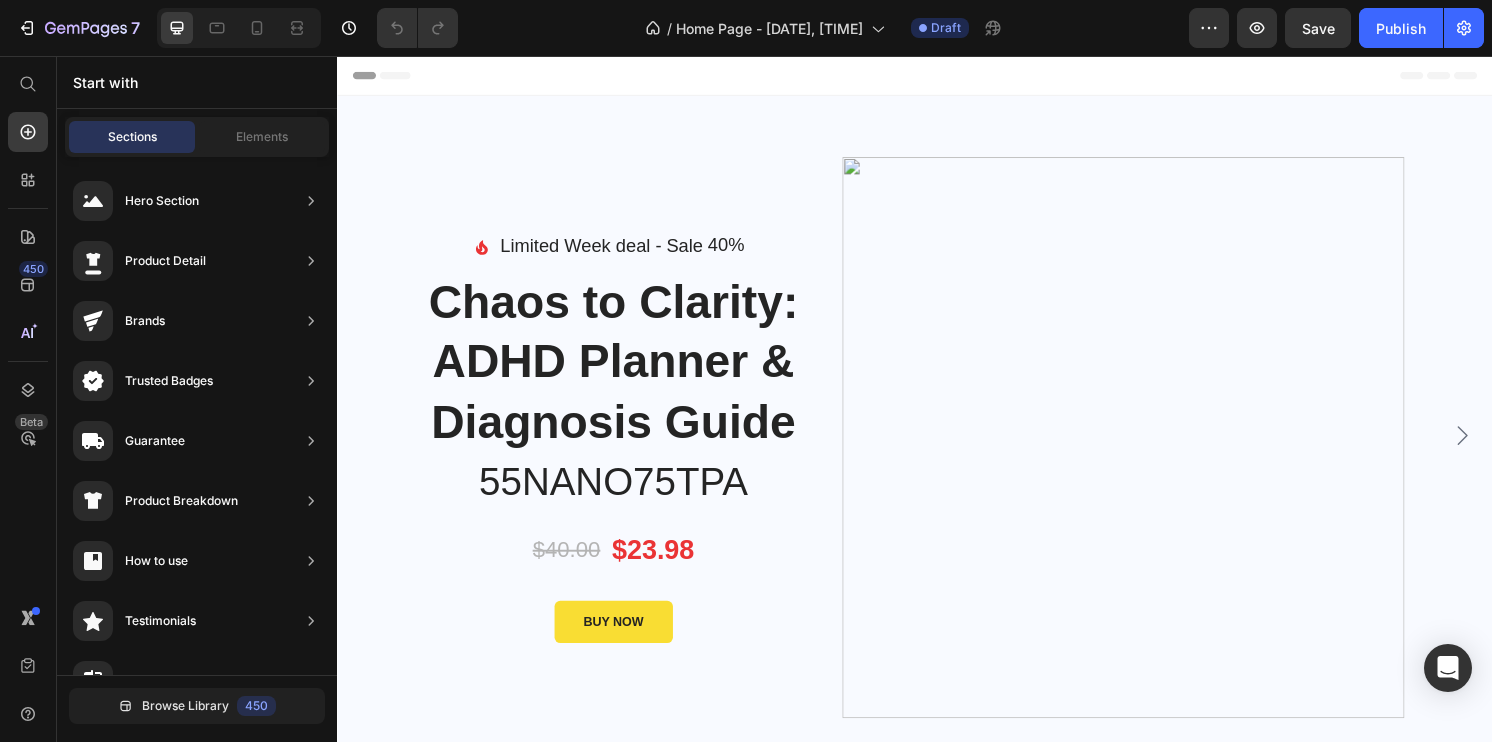 click on "Header" at bounding box center (394, 76) 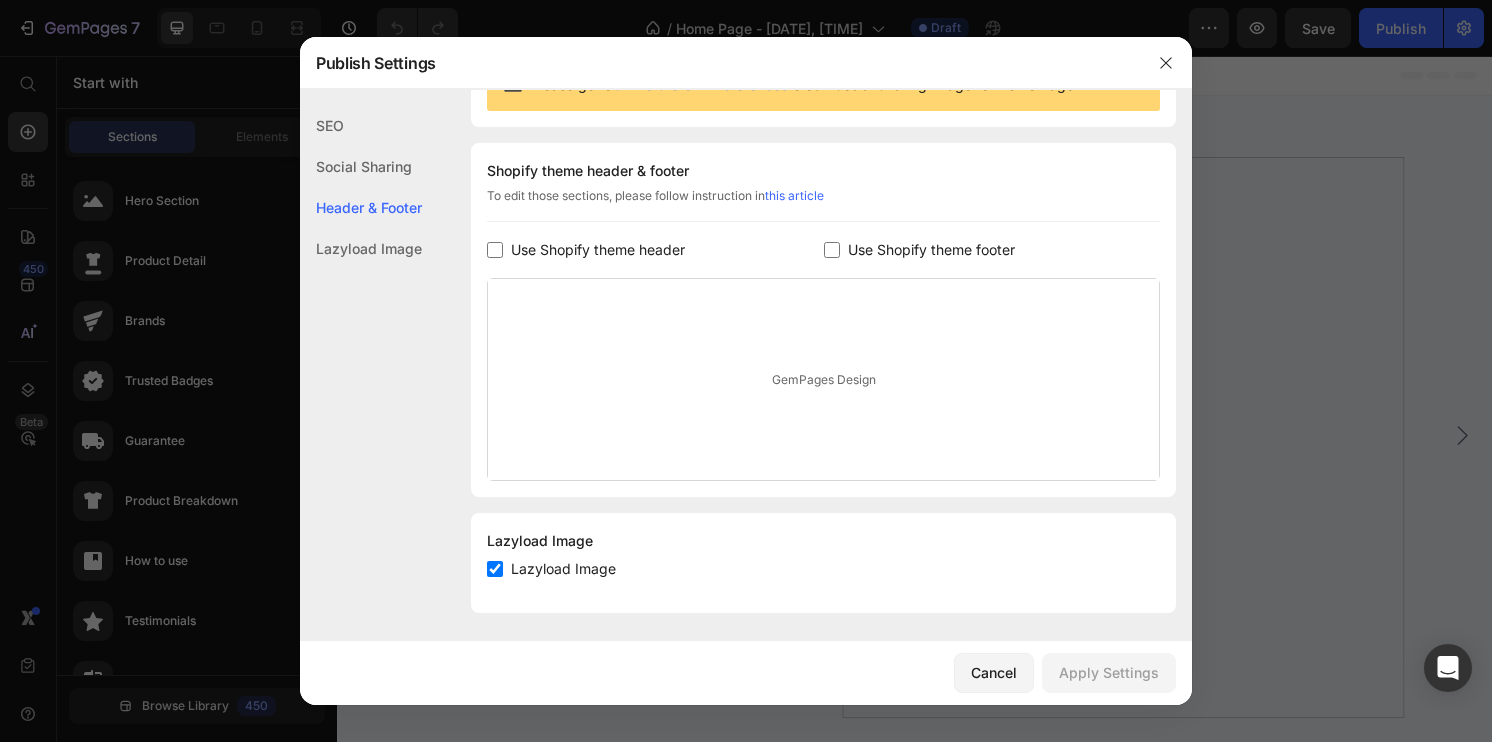scroll, scrollTop: 239, scrollLeft: 0, axis: vertical 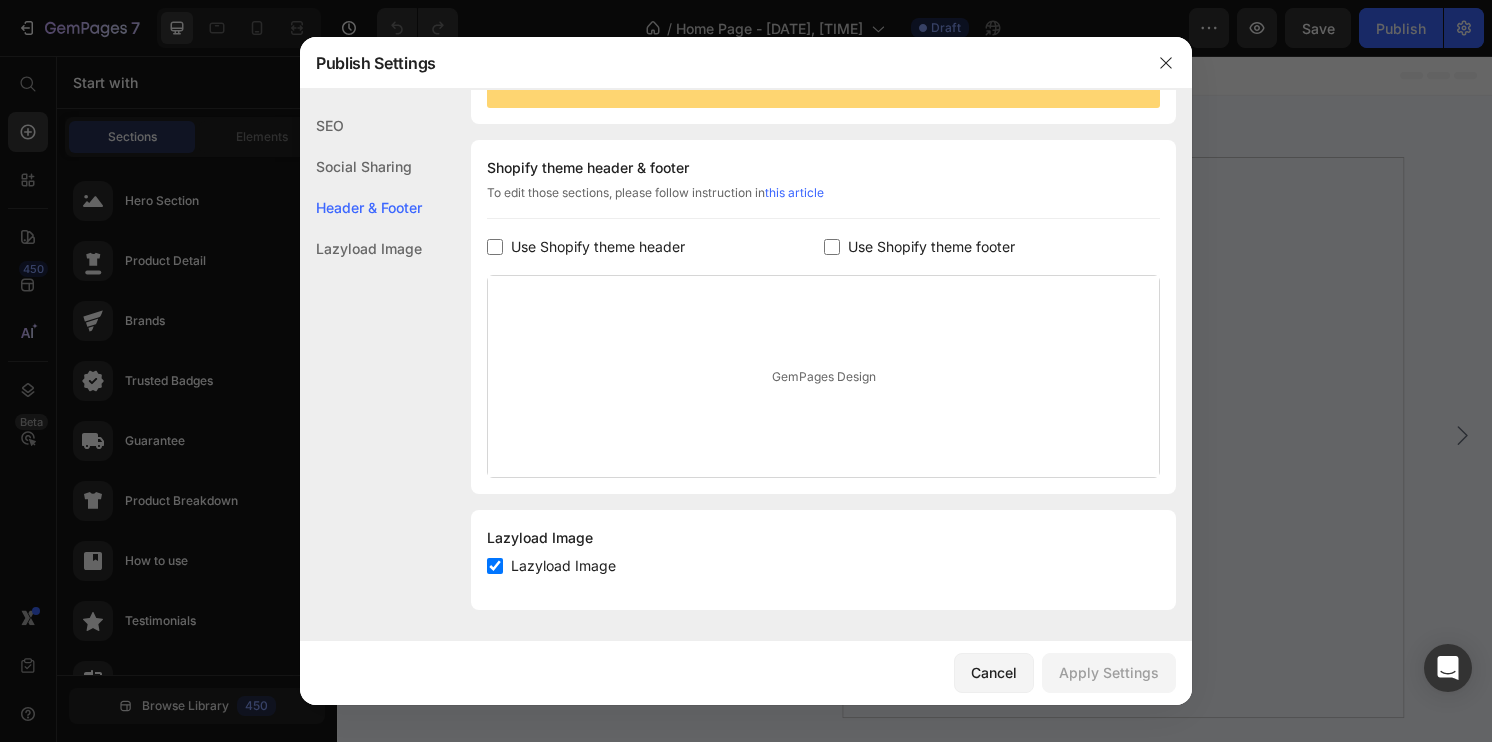 click on "Social Sharing" 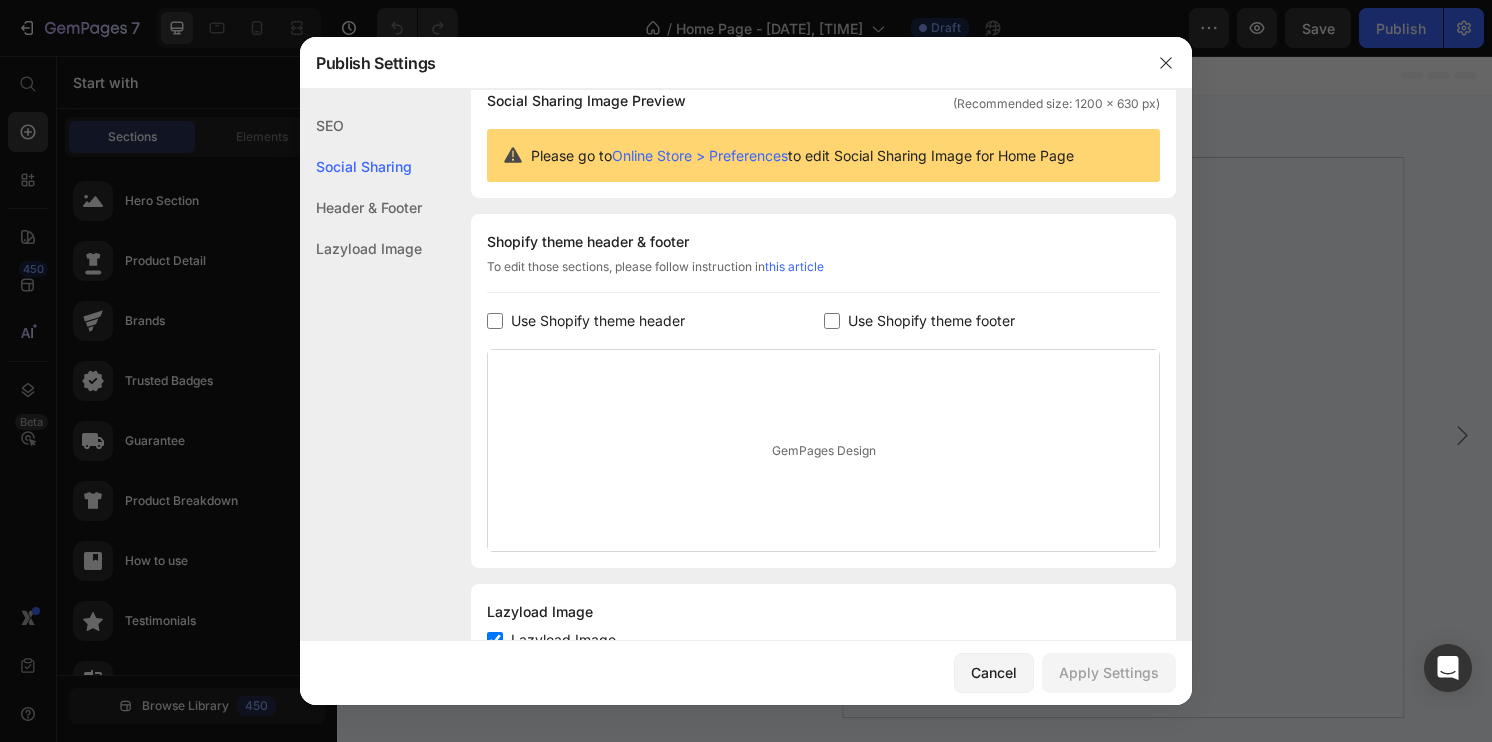 scroll, scrollTop: 128, scrollLeft: 0, axis: vertical 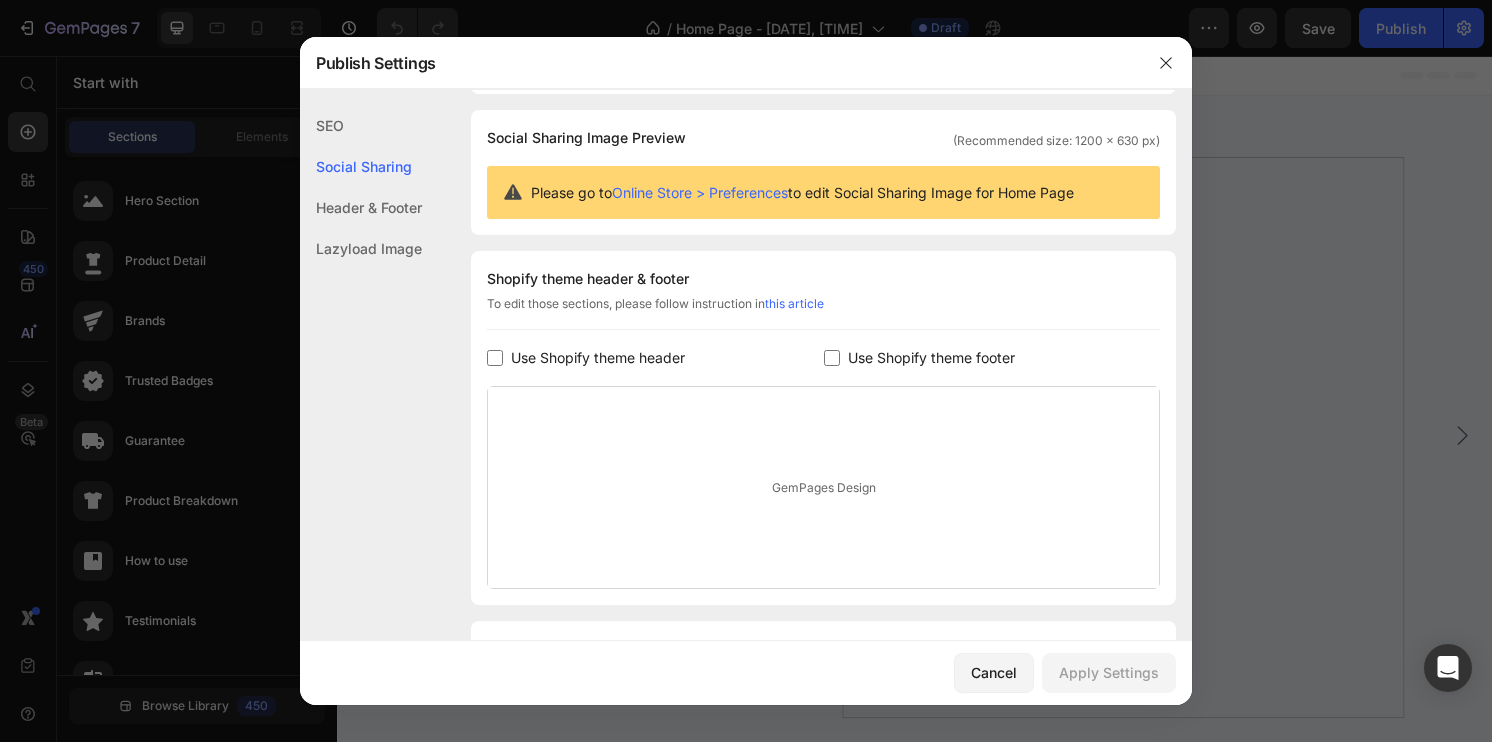 click on "SEO" 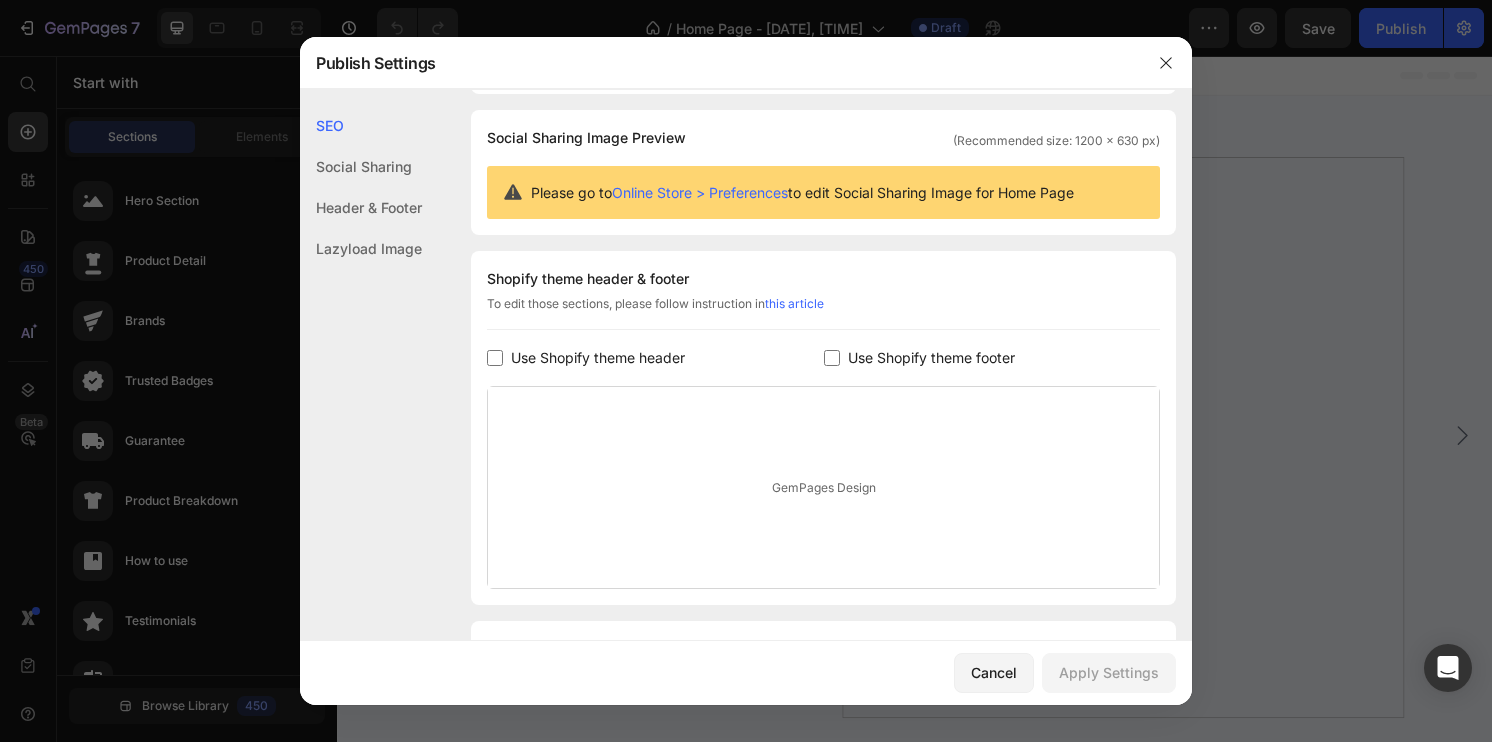 scroll, scrollTop: 0, scrollLeft: 0, axis: both 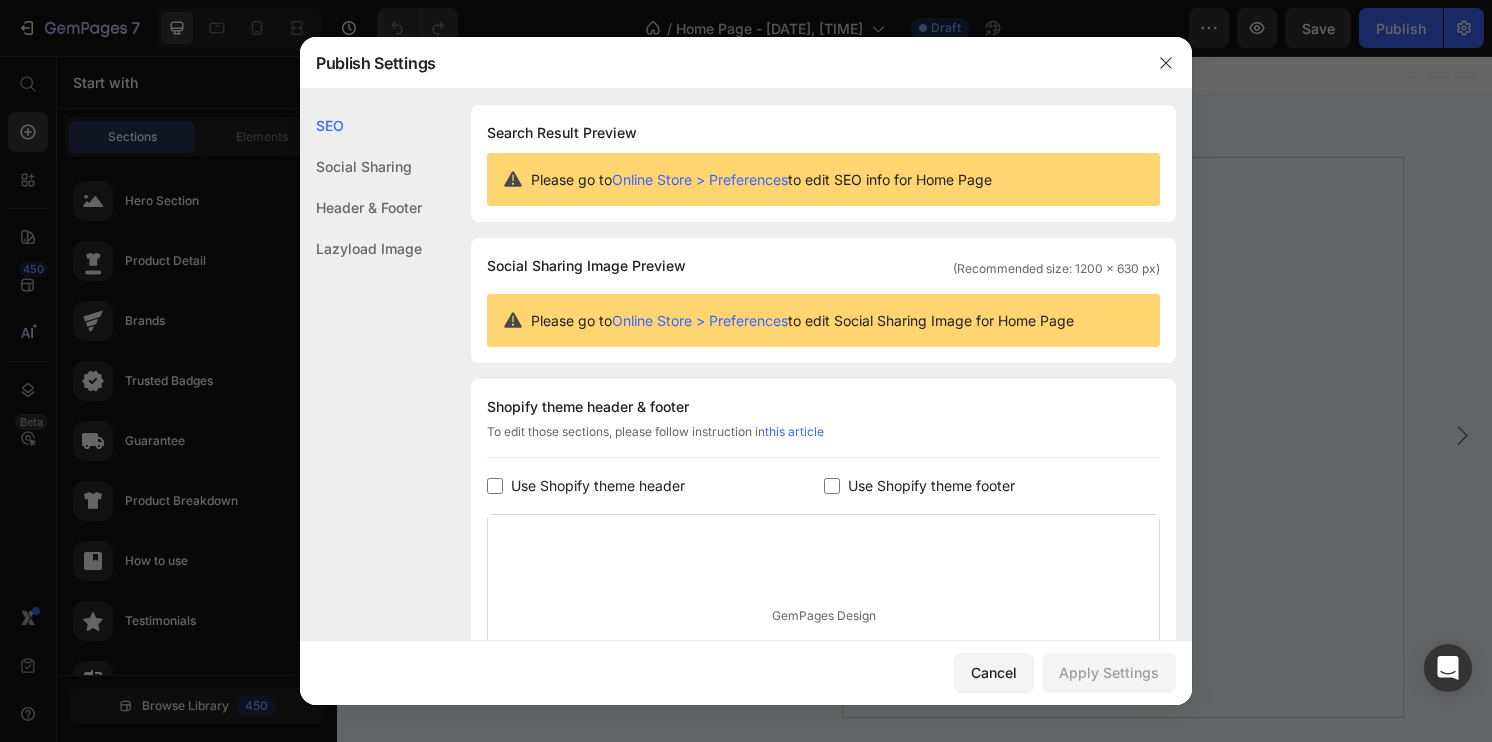 click on "Online Store > Preferences" at bounding box center (700, 179) 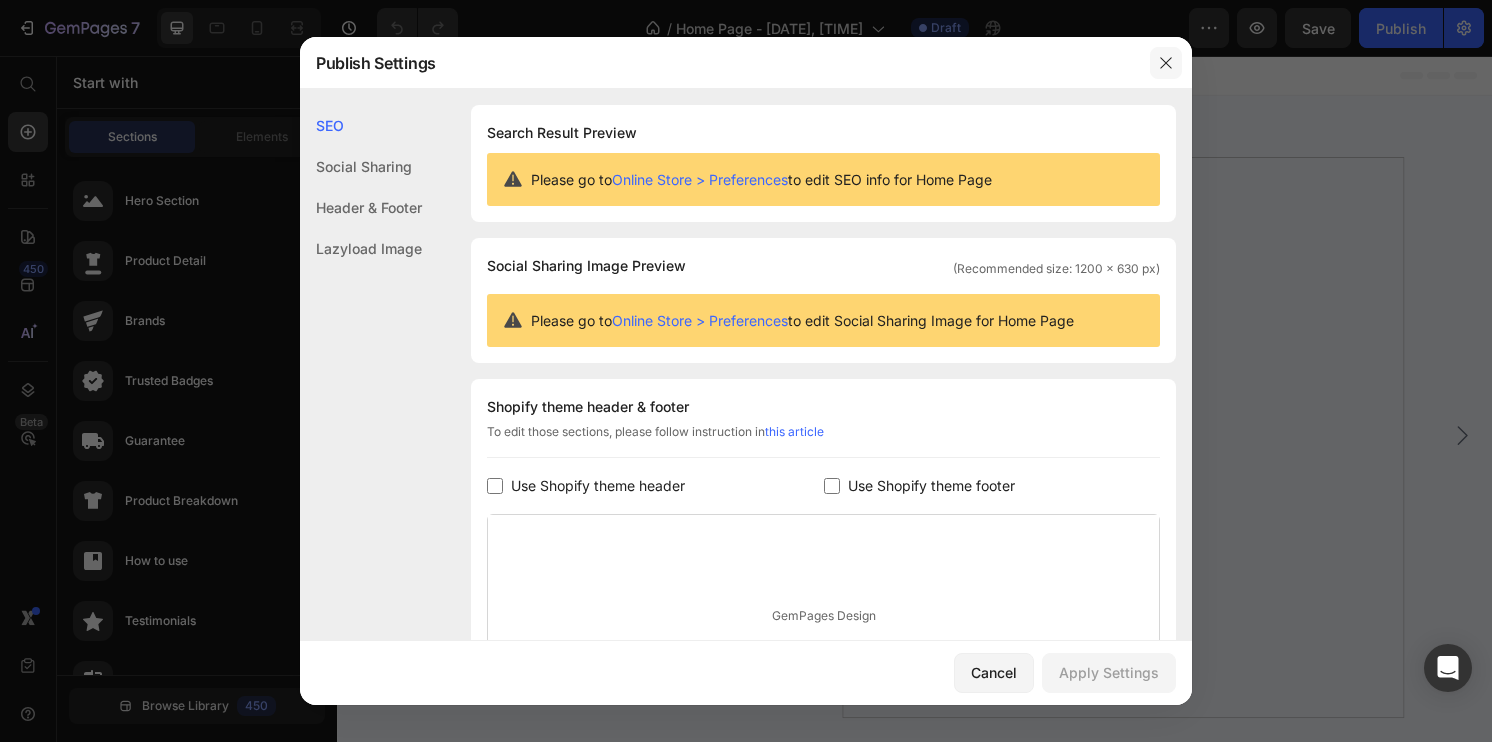 click at bounding box center [1166, 63] 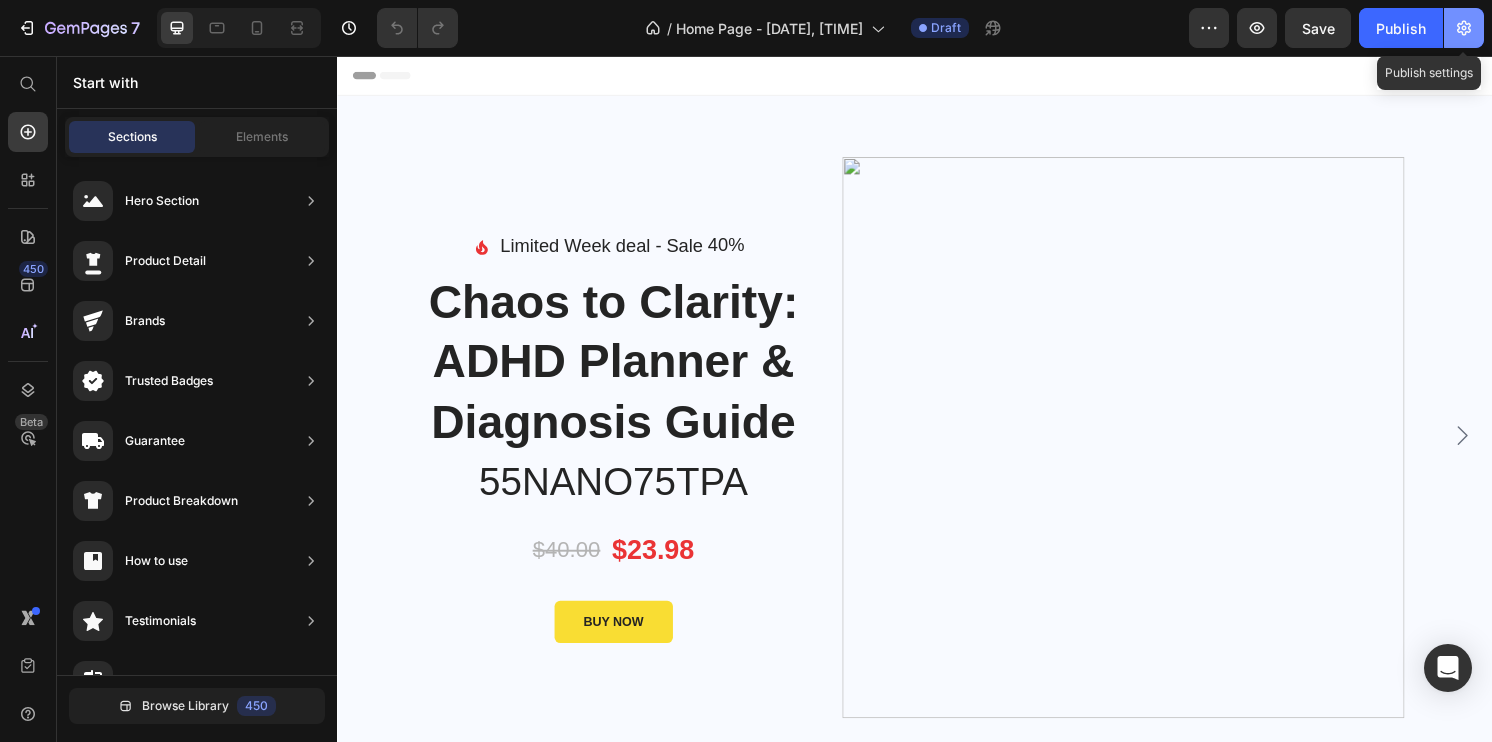 click 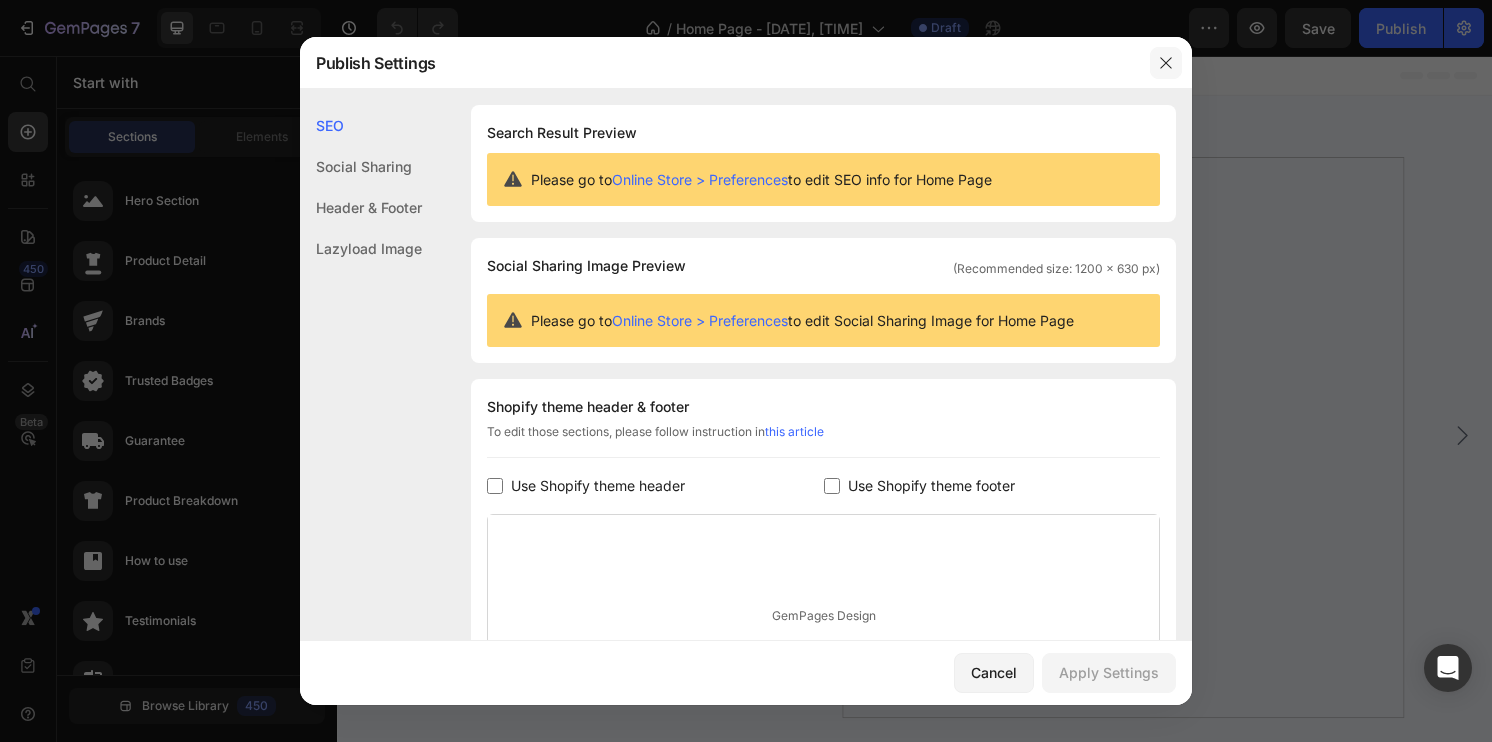 click 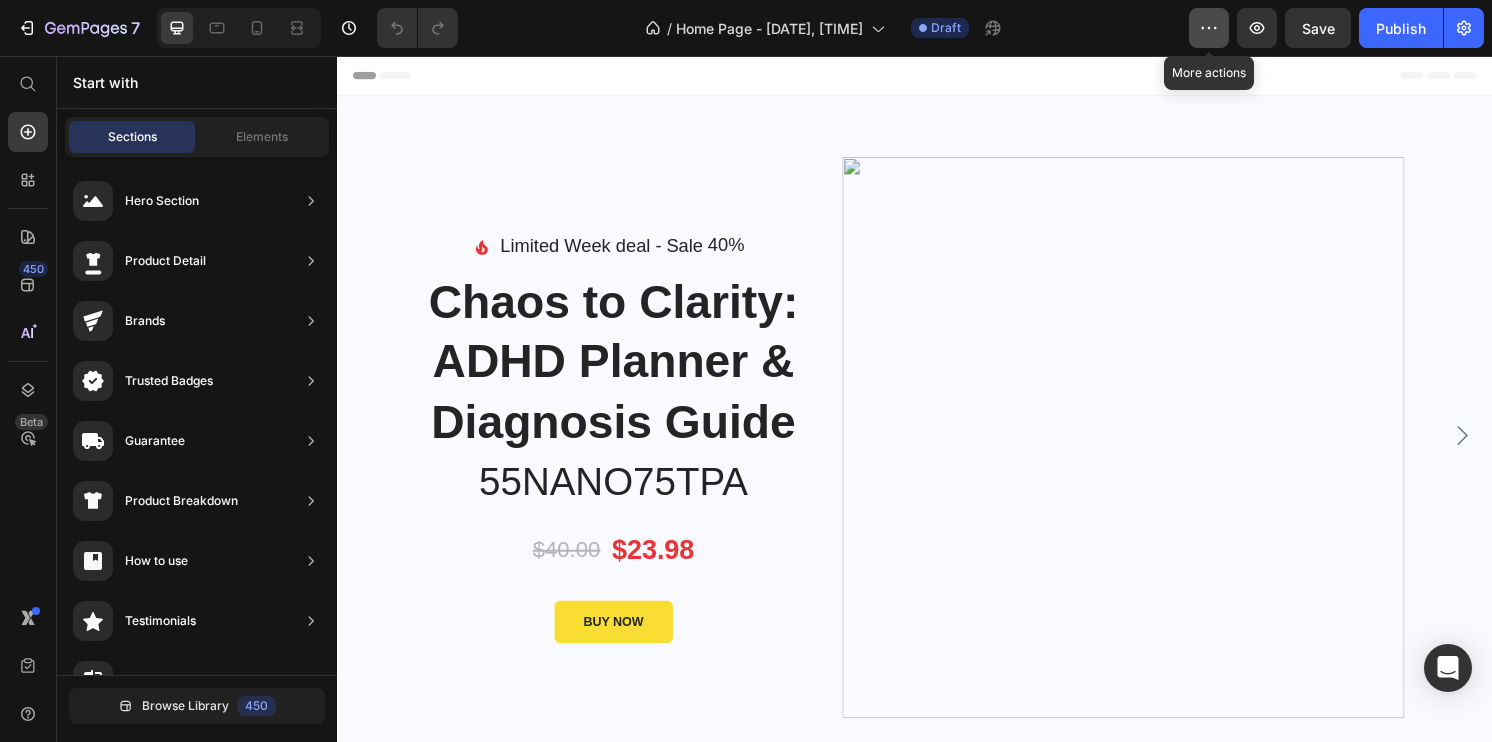 click 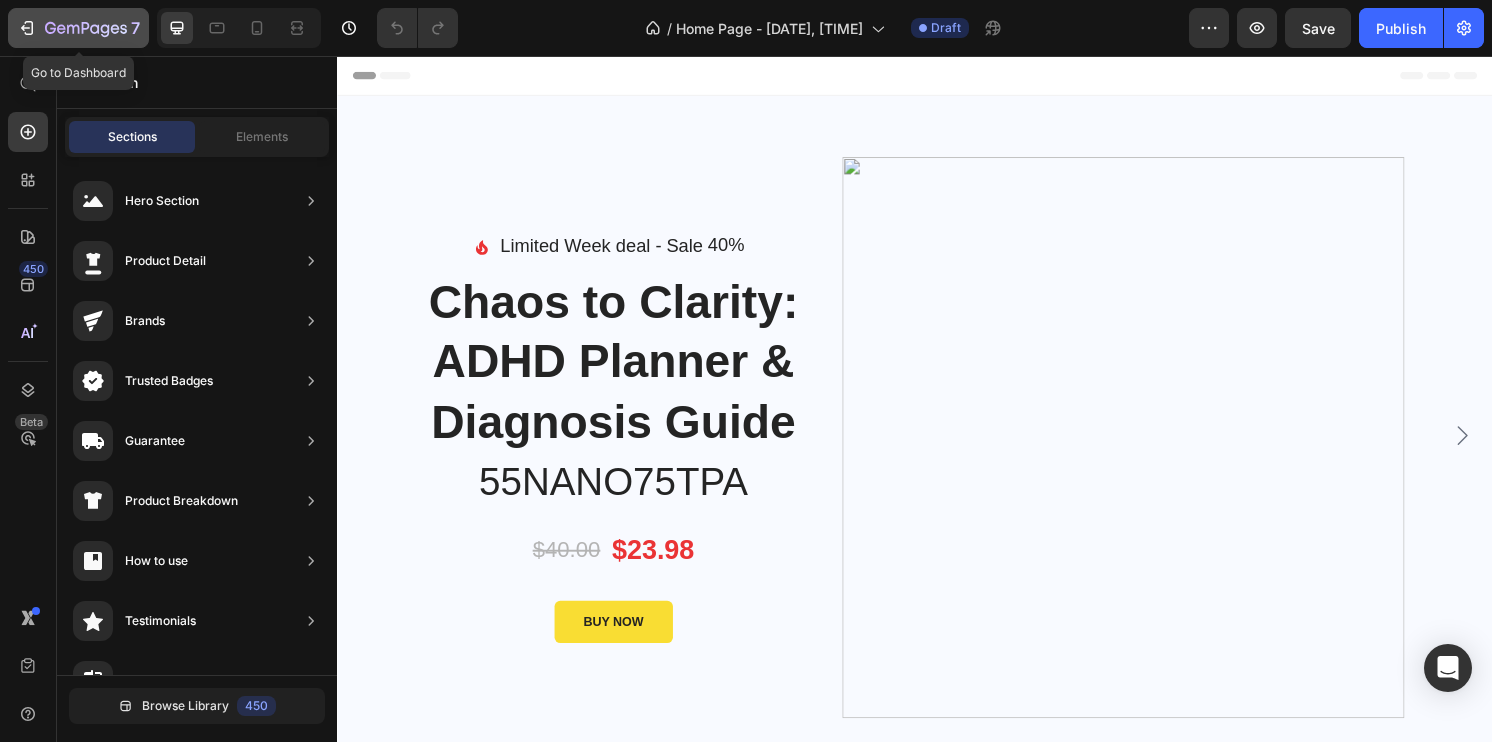 click 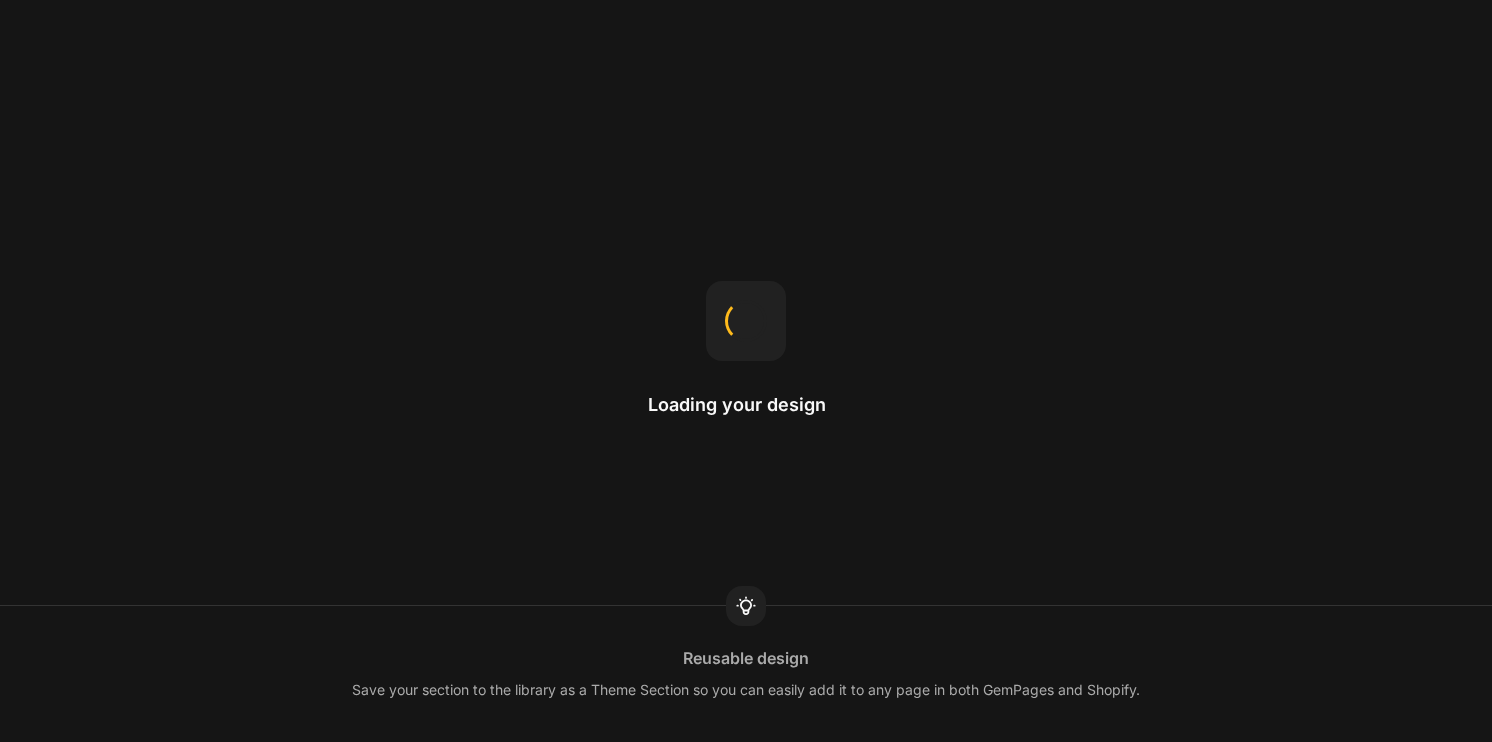scroll, scrollTop: 0, scrollLeft: 0, axis: both 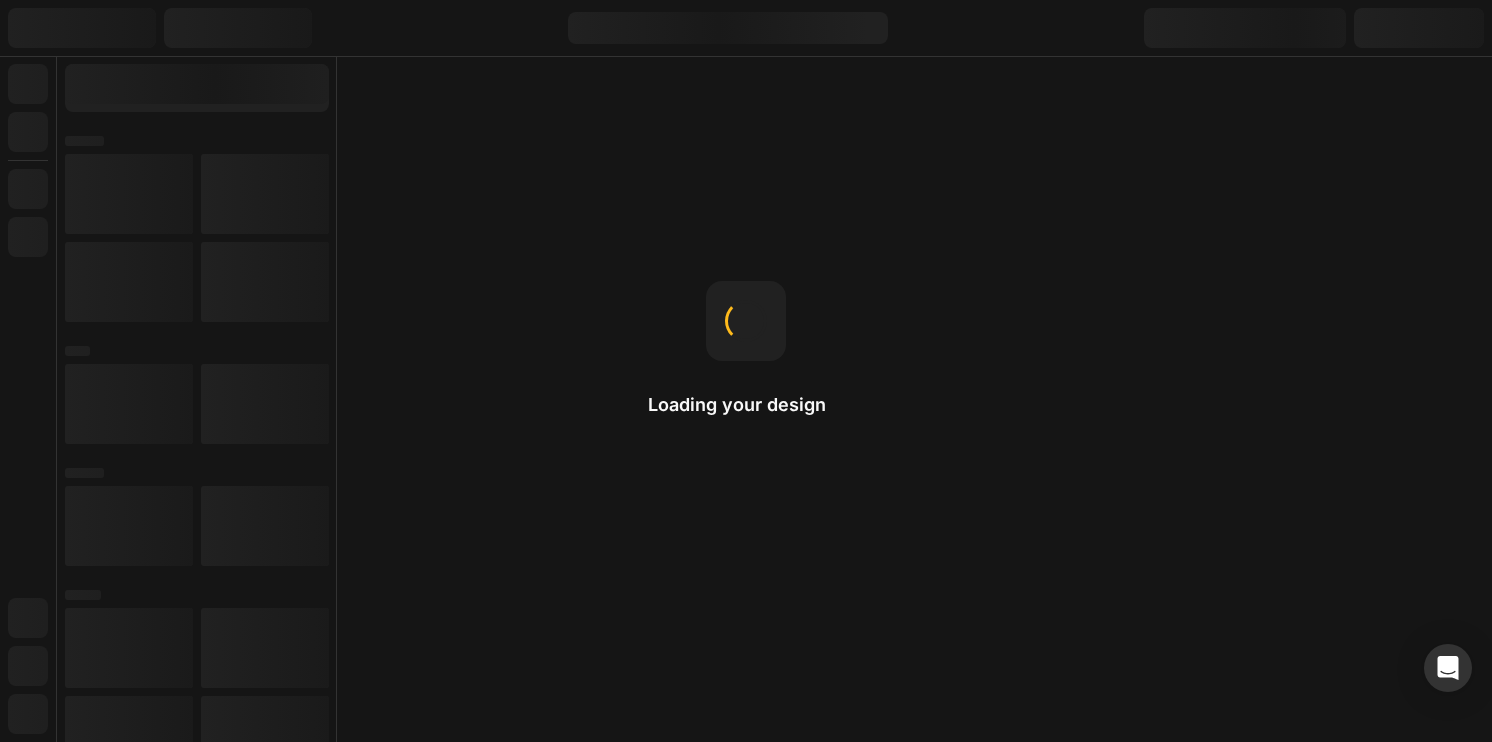 click on "Loading your design Reusable design Save your section to the library as a Theme Section so you can easily add it to any page in both GemPages and Shopify." at bounding box center (746, 371) 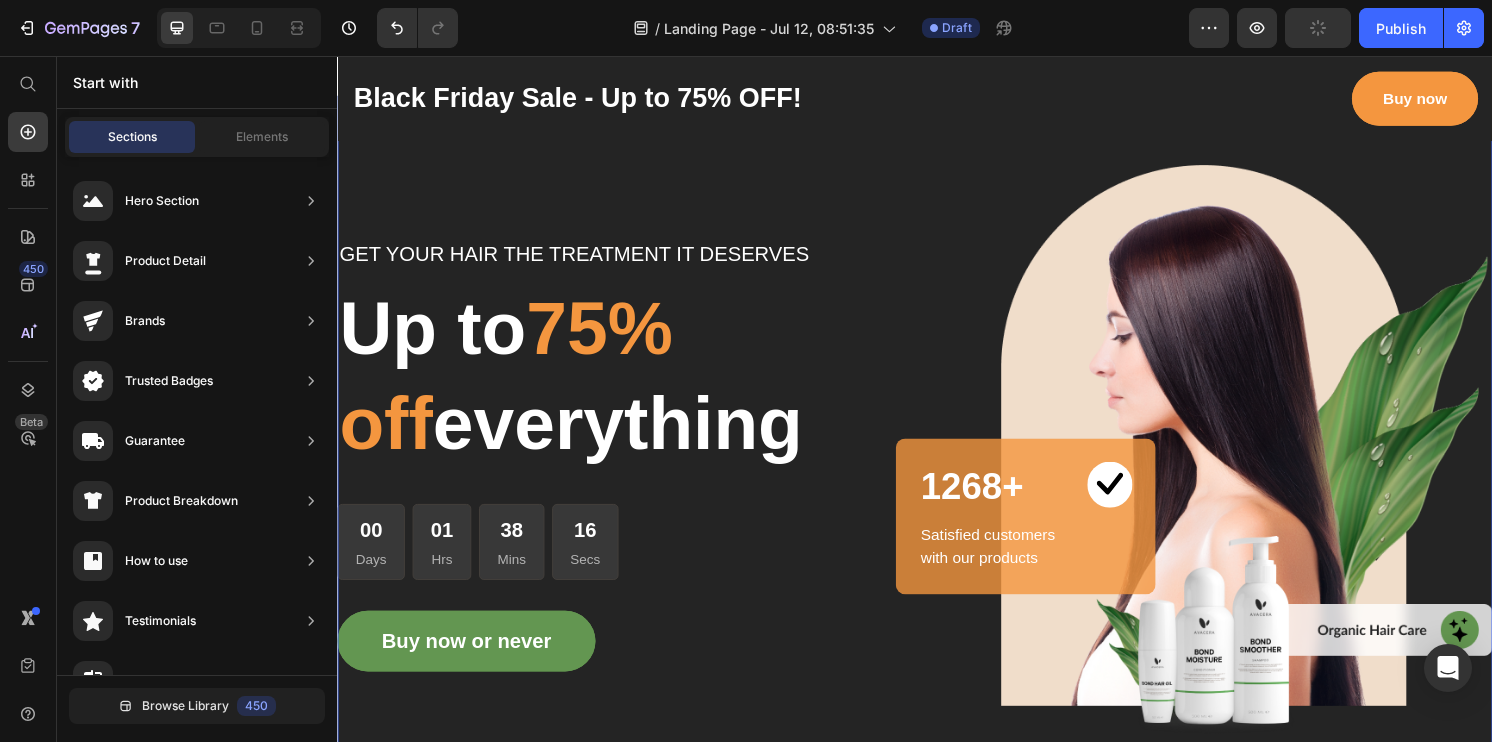 scroll, scrollTop: 0, scrollLeft: 0, axis: both 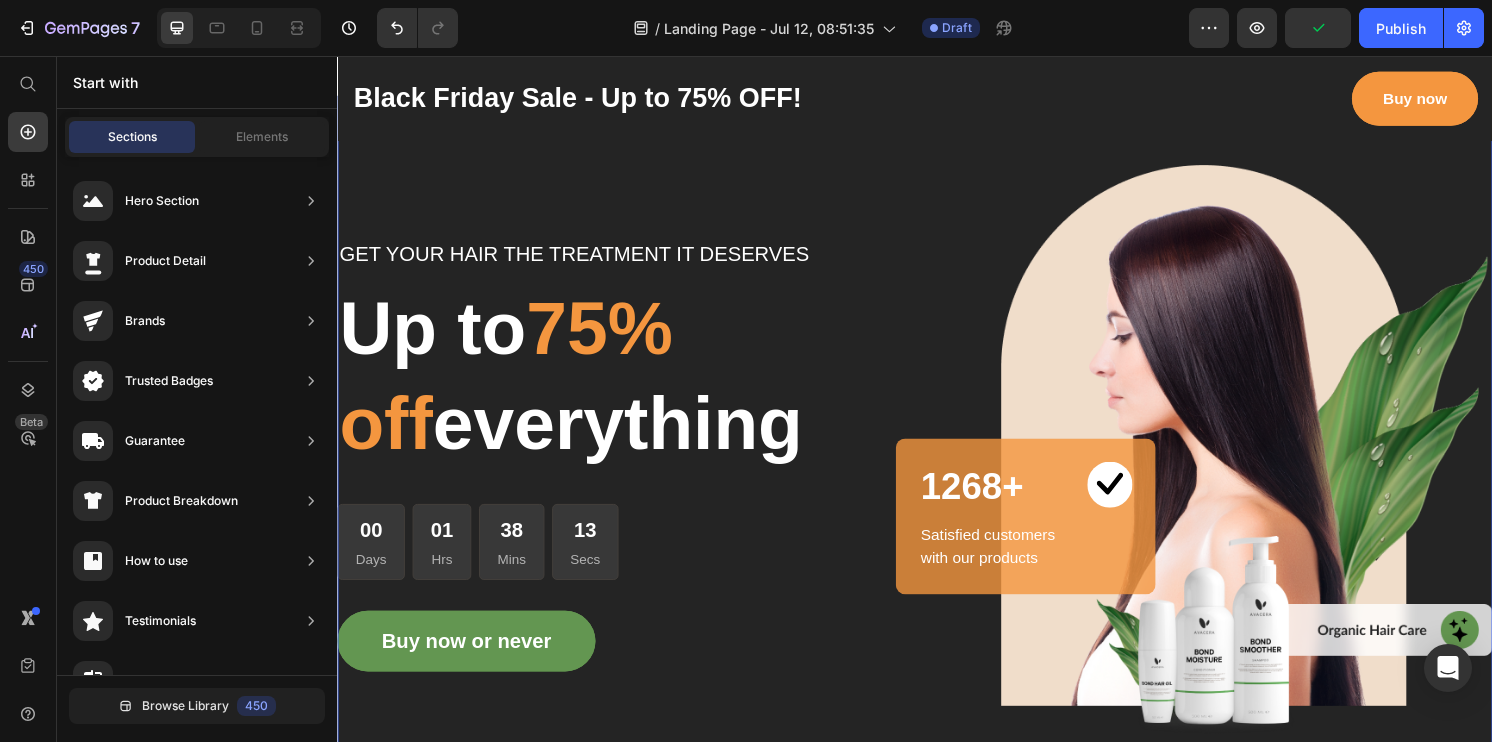 click on "GET YOUR HAIR THE TREATMENT IT DESERVES Text block Up to  75% off  everything Heading 00 Days 01 Hrs 38 Mins 13 Secs CountDown Timer Buy now or never Button Image 1268+ Heading Image Row Satisfied customers with our products Text block Row Row Row Section 2" at bounding box center [937, 470] 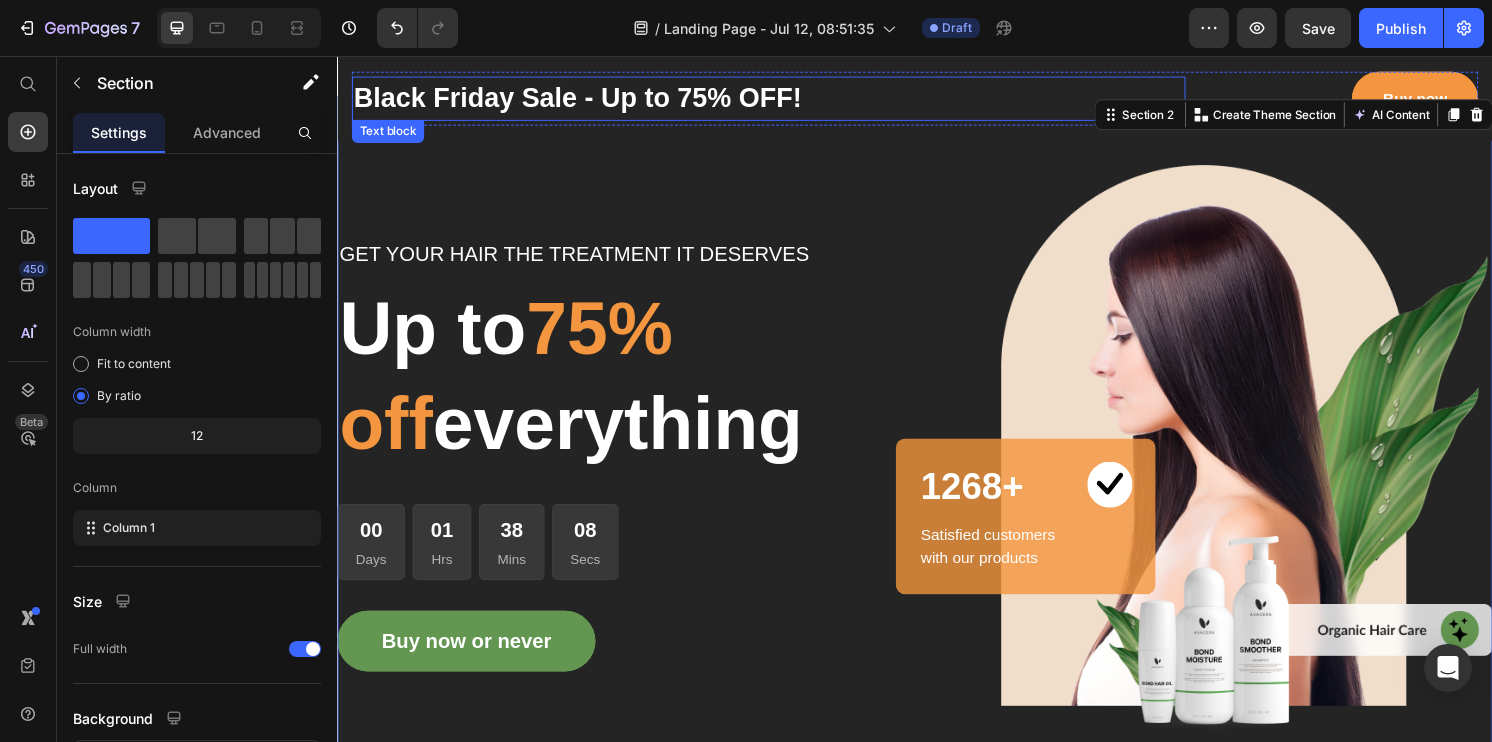 click on "Black Friday Sale - Up to 75% OFF!" at bounding box center [785, 100] 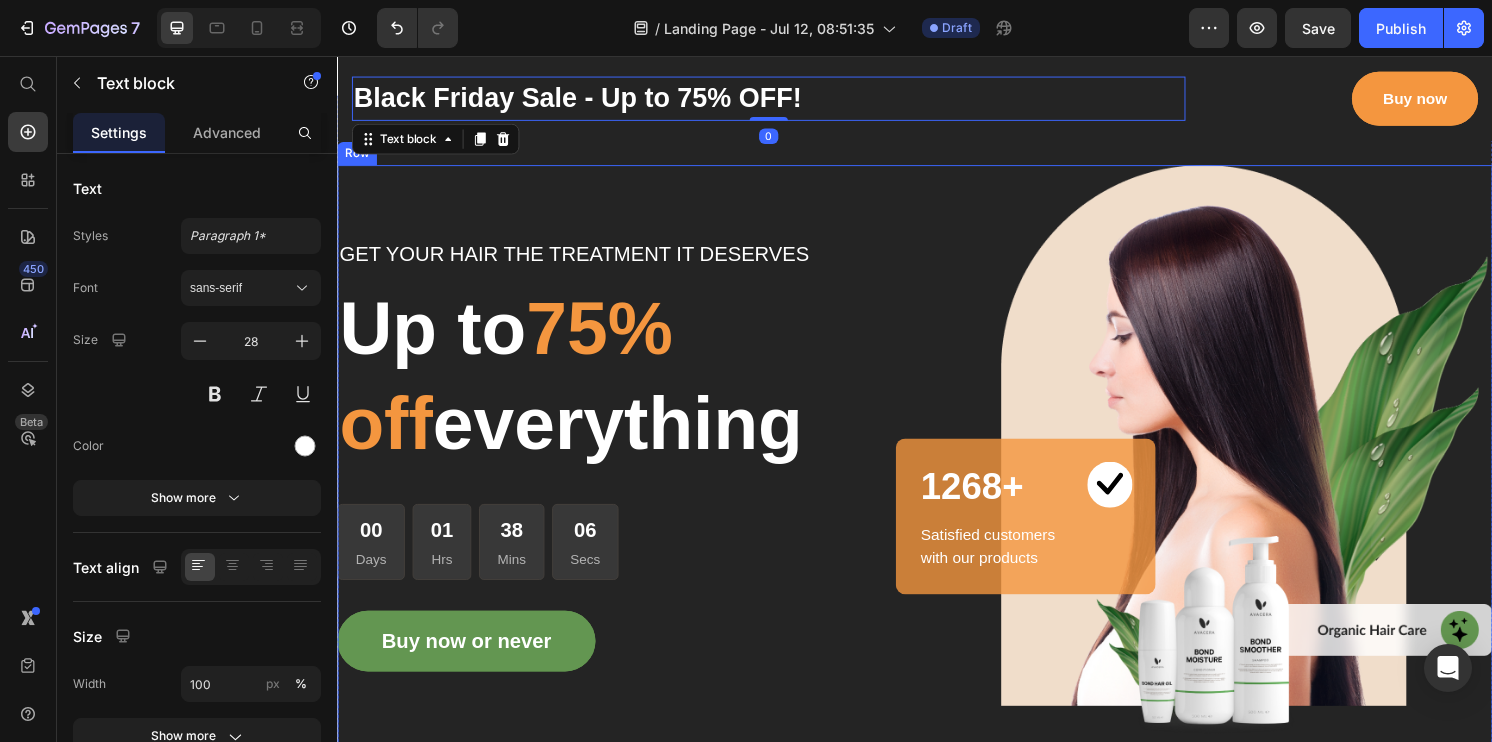 click on "GET YOUR HAIR THE TREATMENT IT DESERVES Text block Up to  75% off  everything Heading 00 Days 01 Hrs 38 Mins 06 Secs CountDown Timer Buy now or never Button" at bounding box center [637, 470] 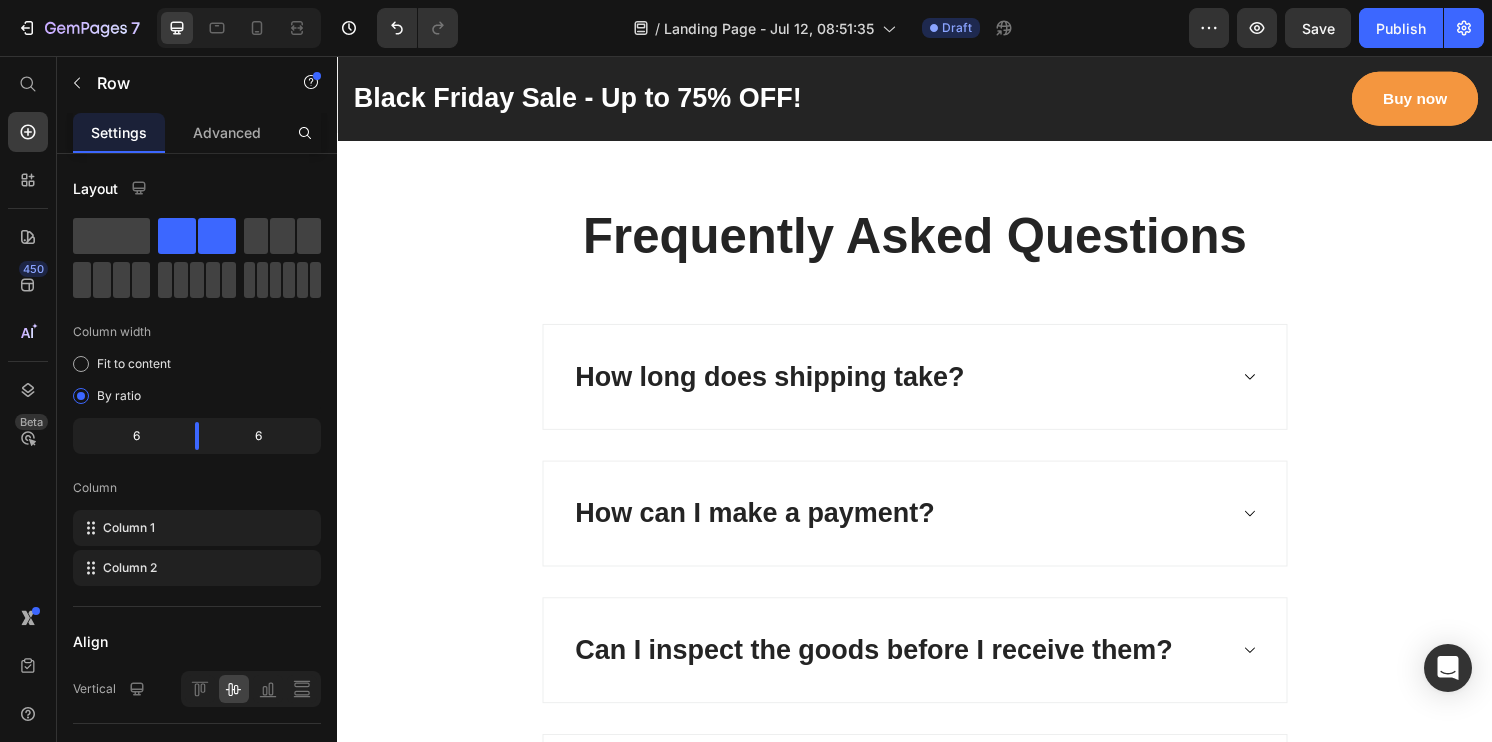 scroll, scrollTop: 6136, scrollLeft: 0, axis: vertical 